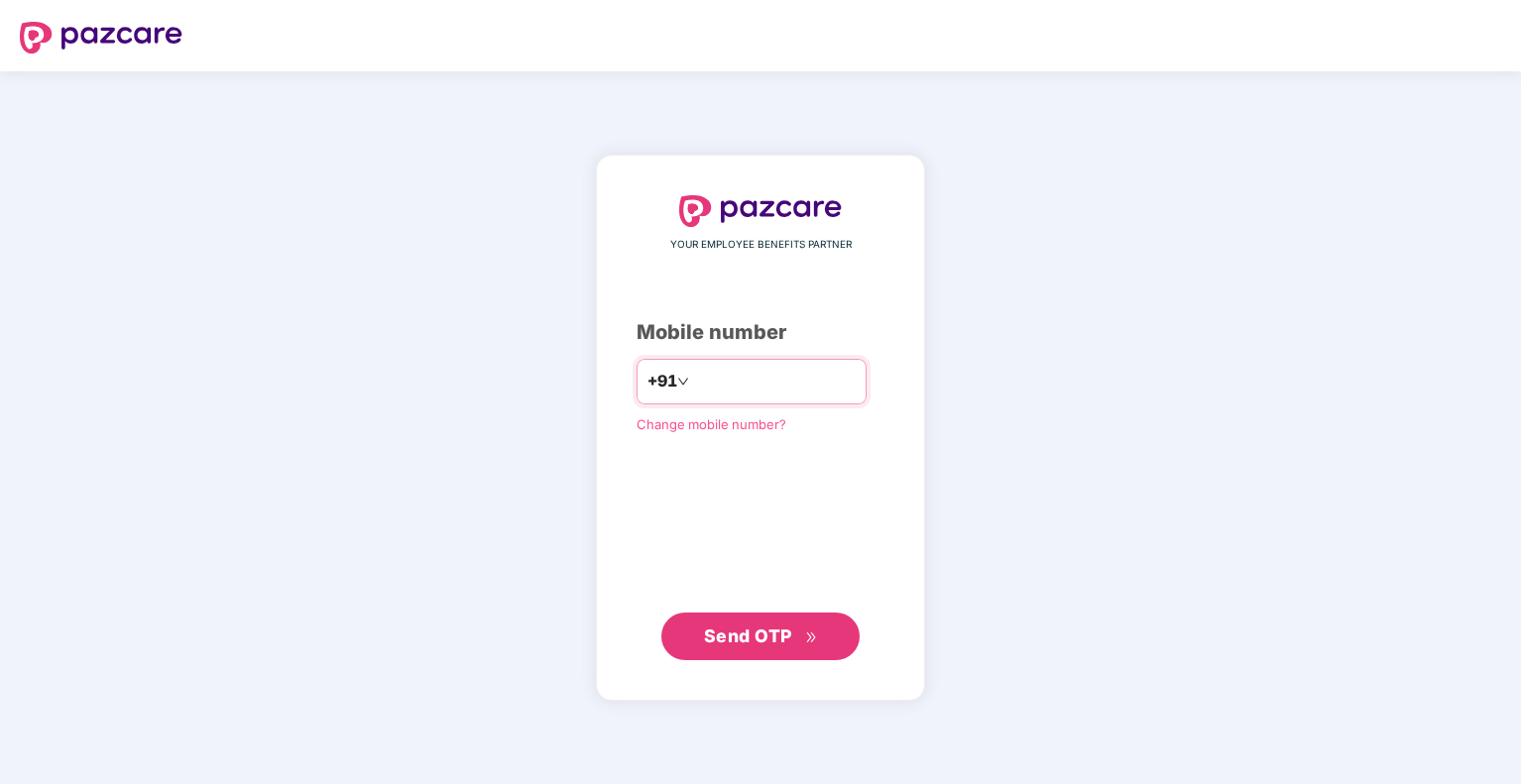 scroll, scrollTop: 0, scrollLeft: 0, axis: both 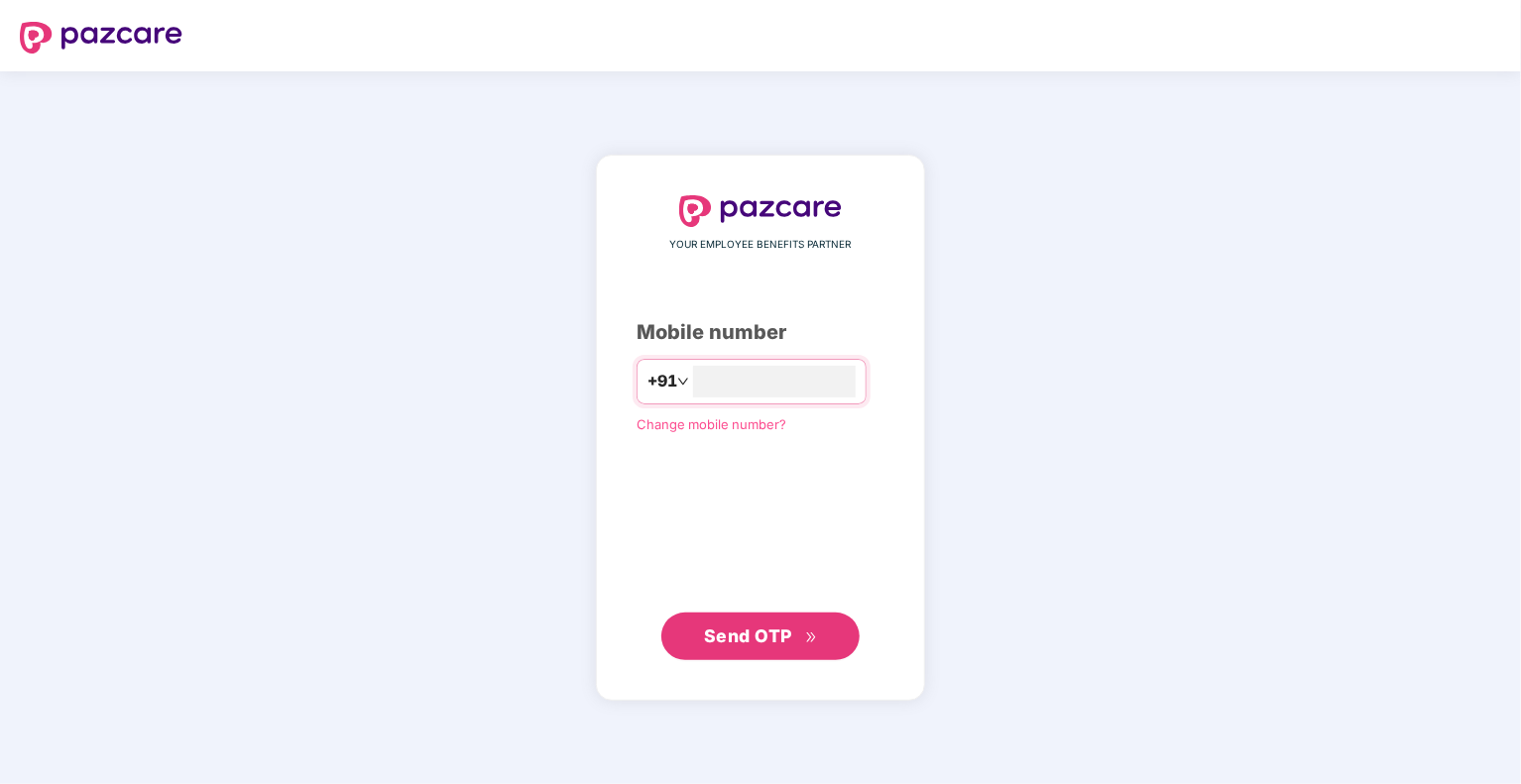 type on "**********" 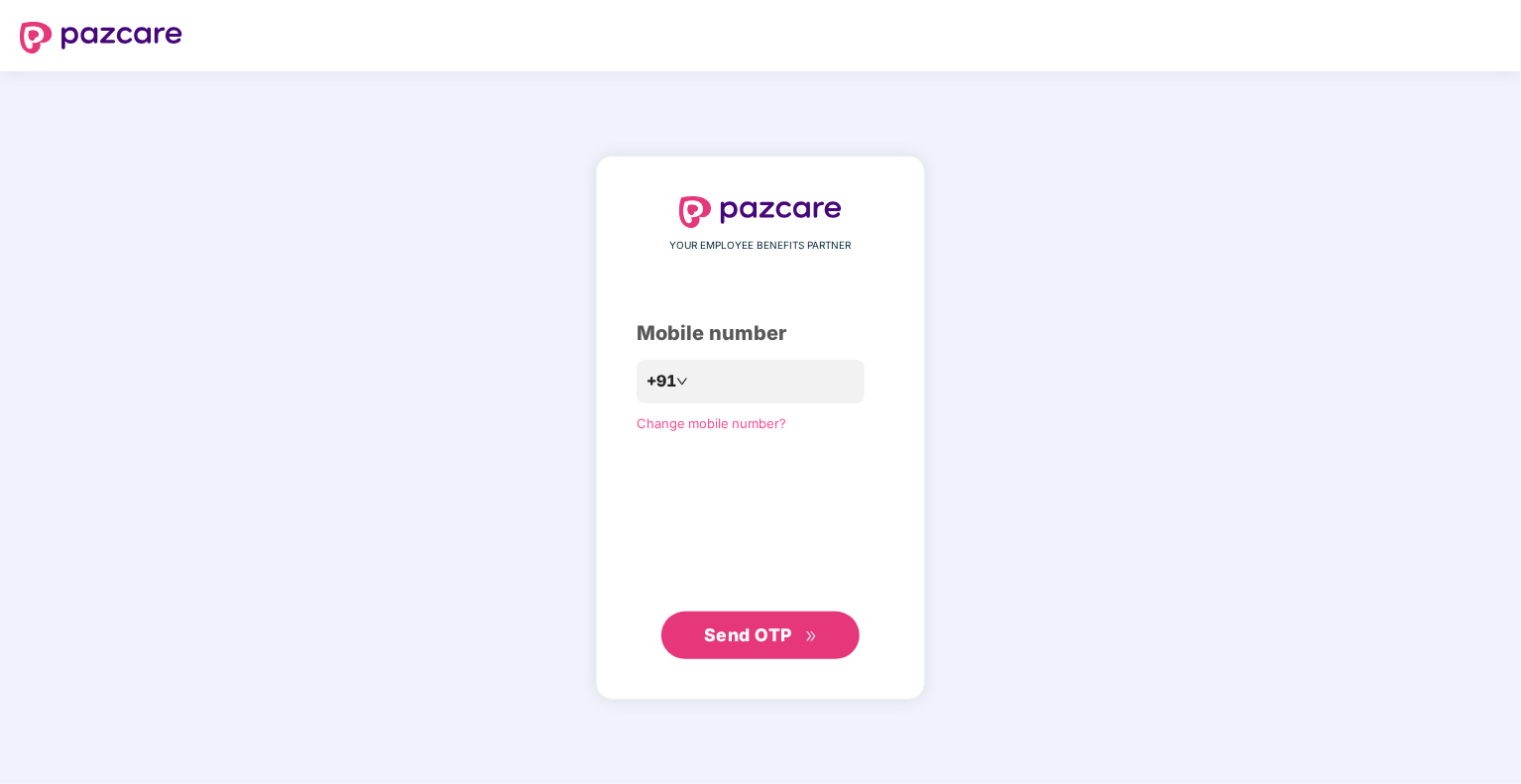 click on "Send OTP" at bounding box center (748, 634) 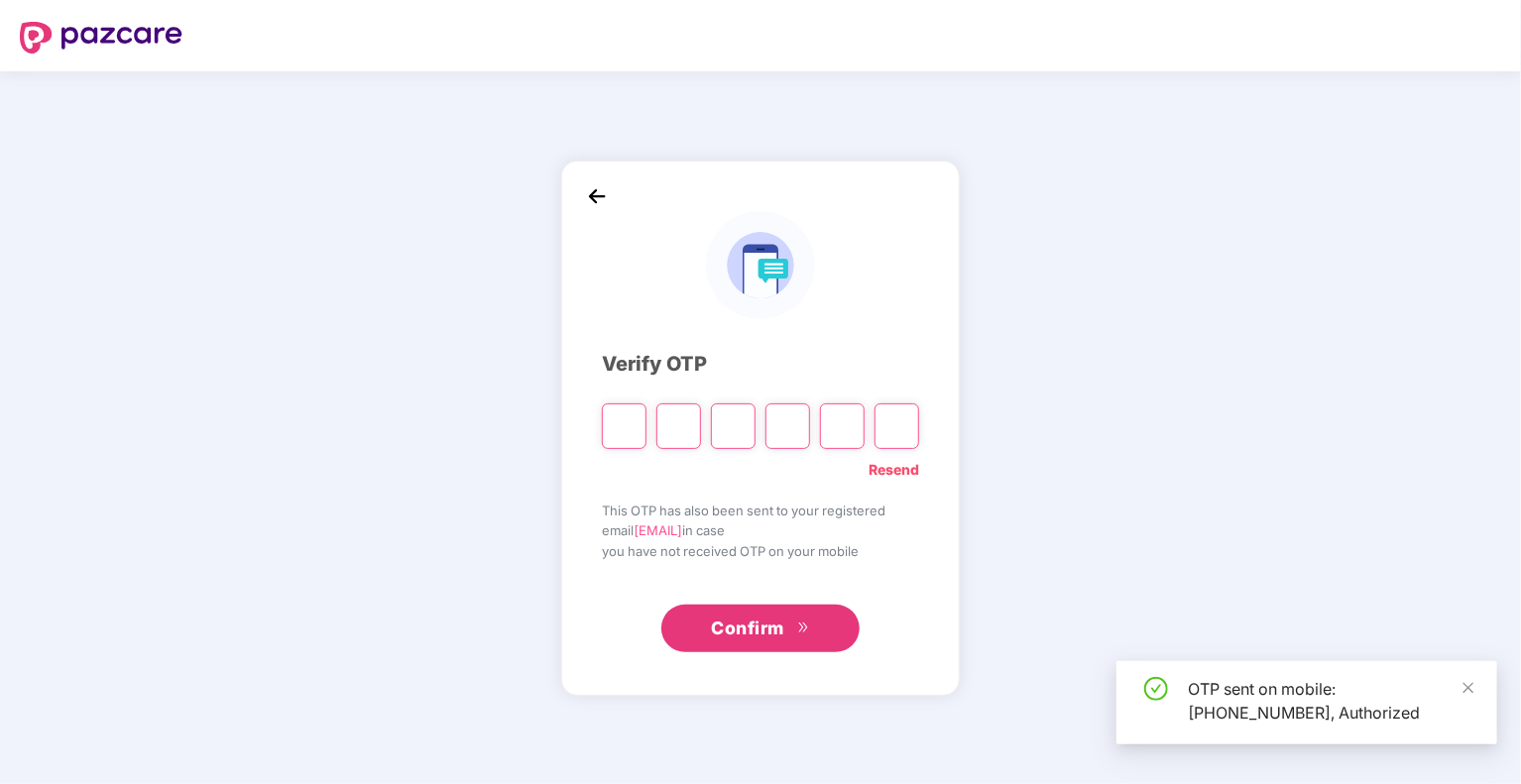 click at bounding box center (624, 426) 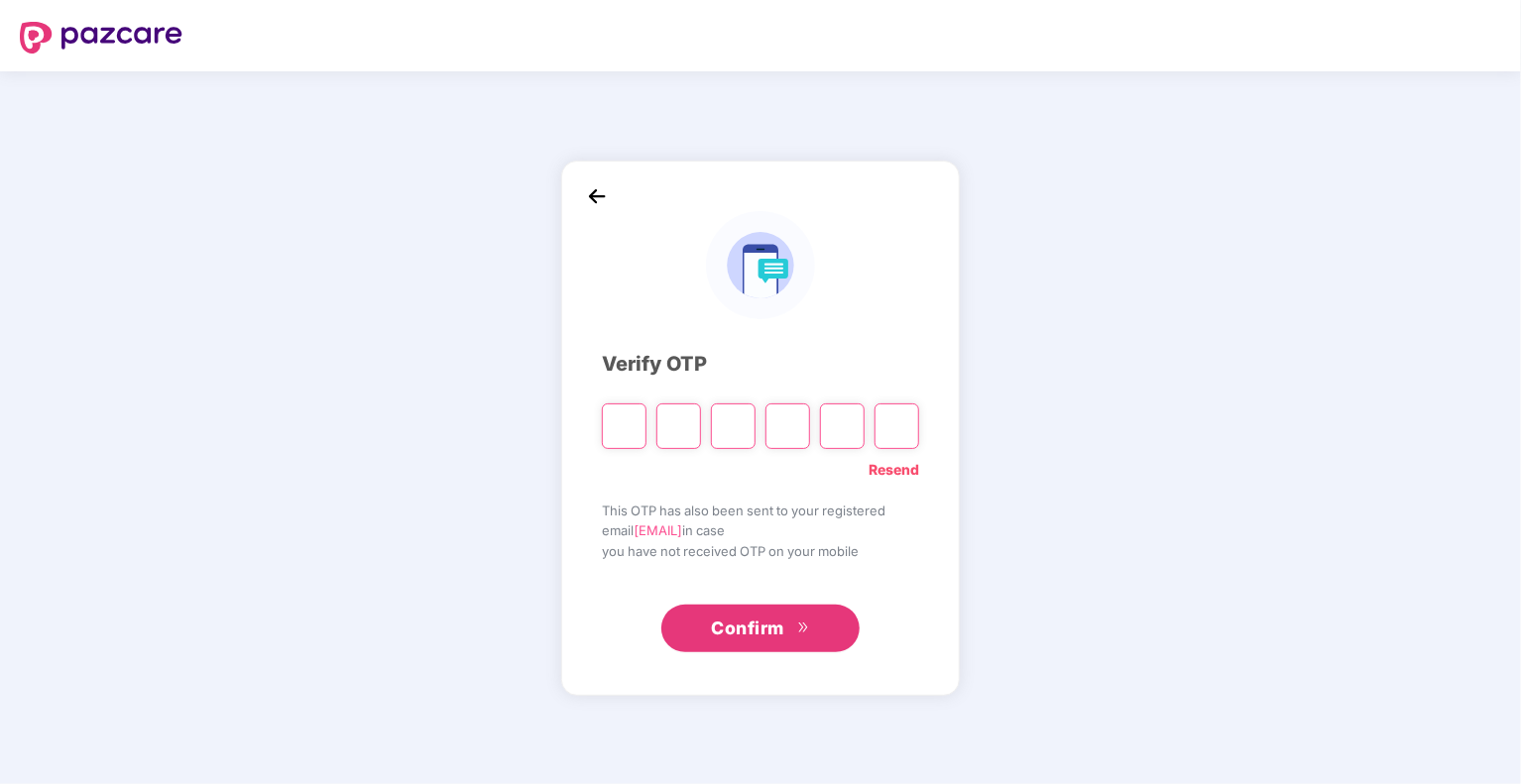 type on "*" 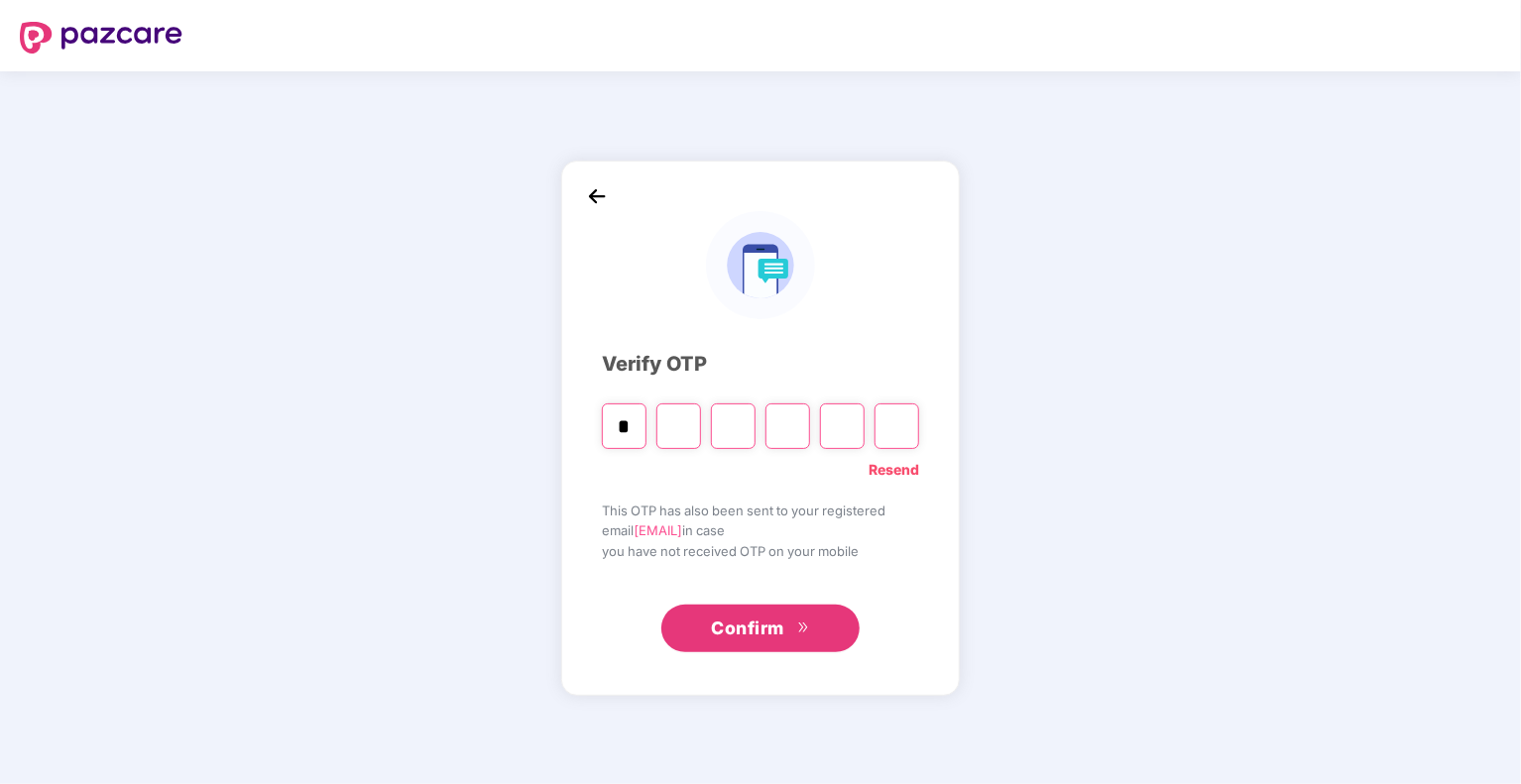 type on "*" 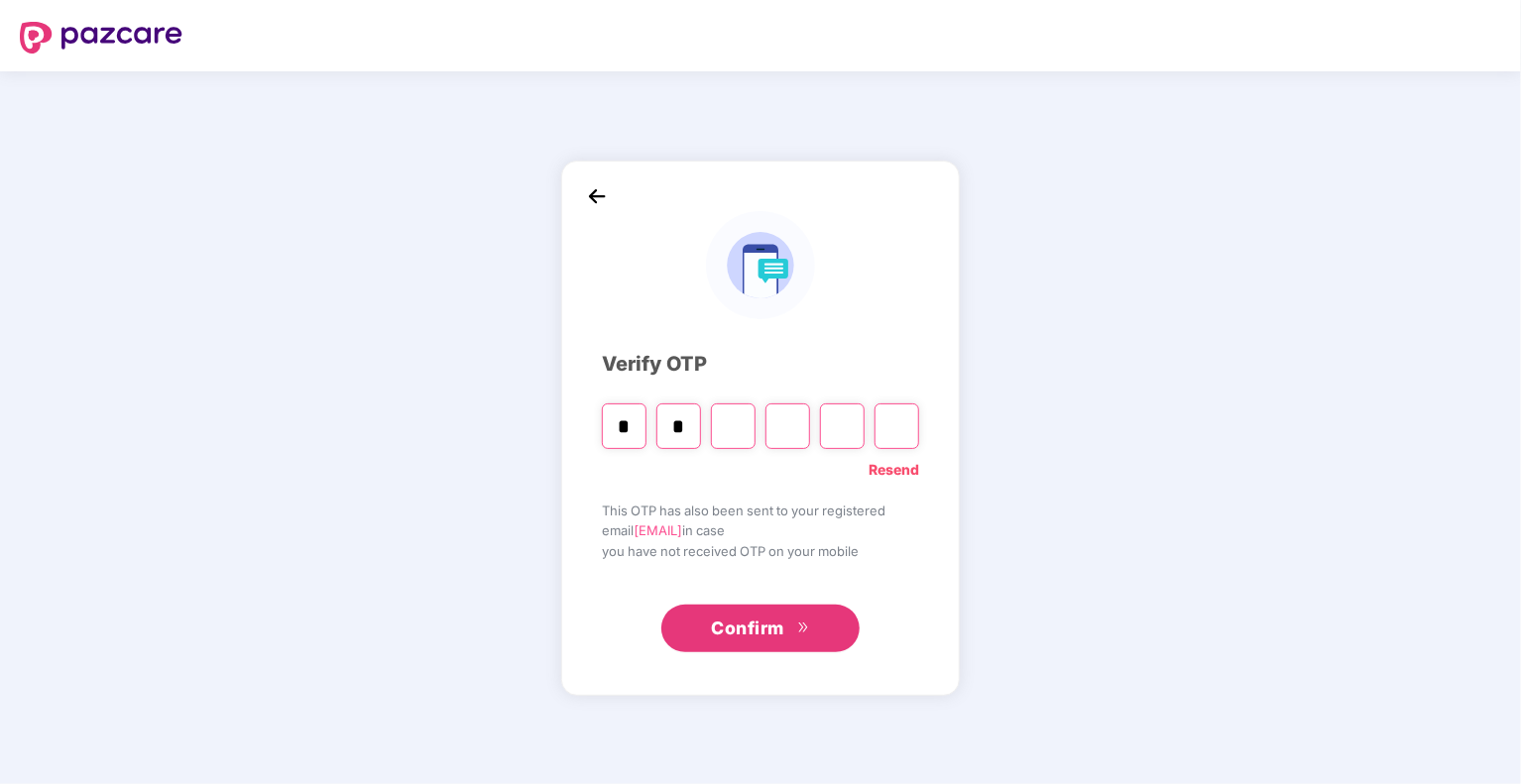 type on "*" 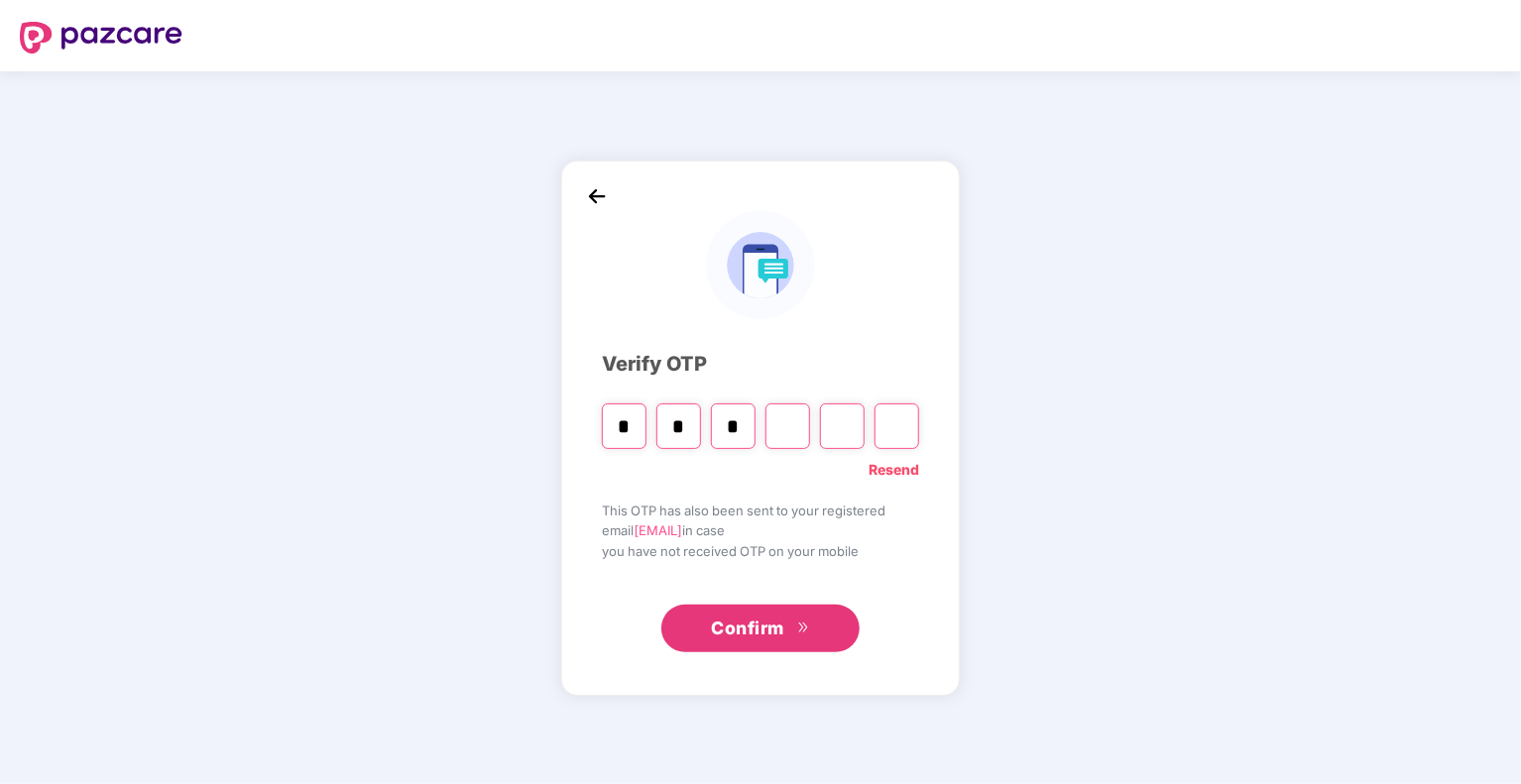 type on "*" 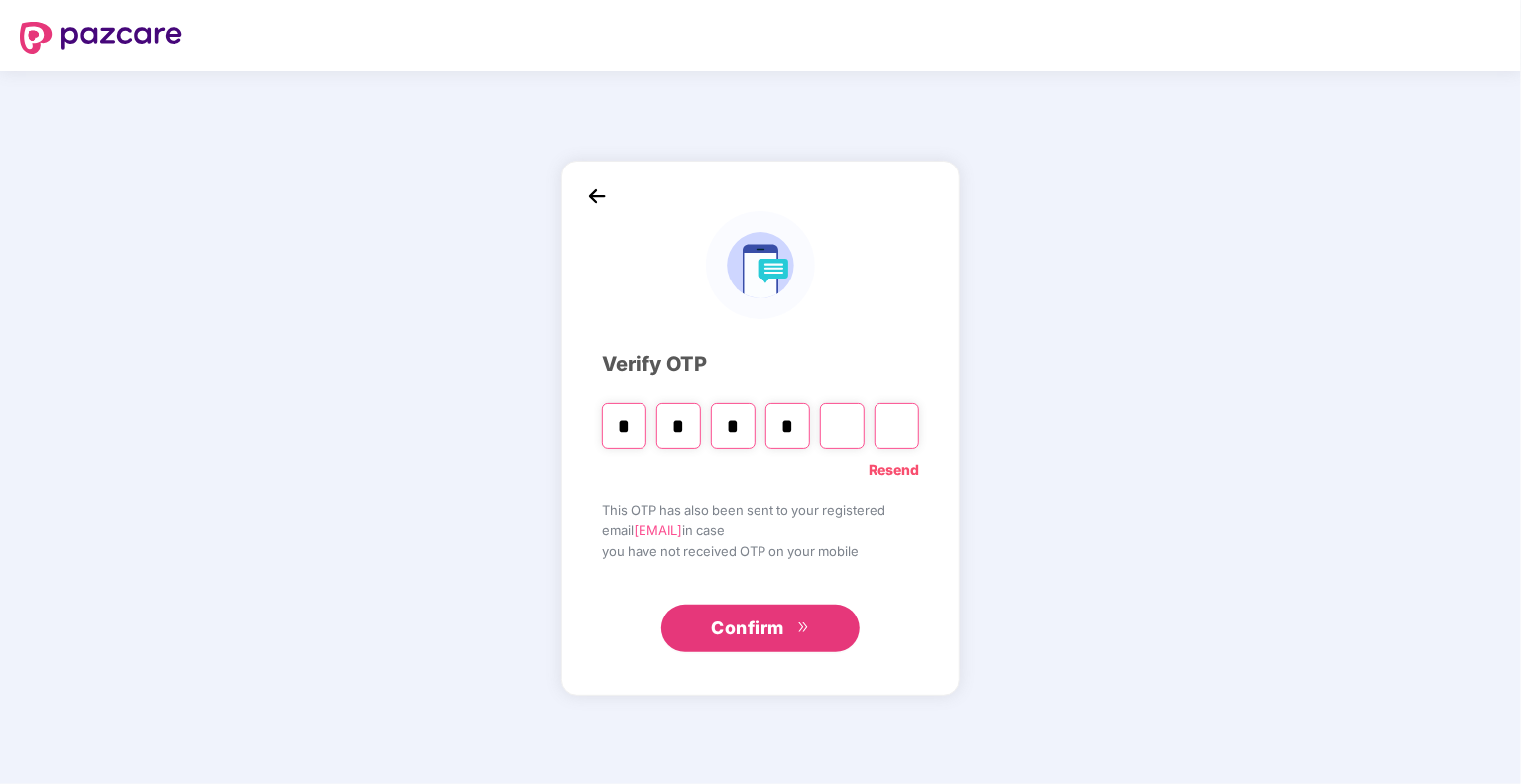type on "*" 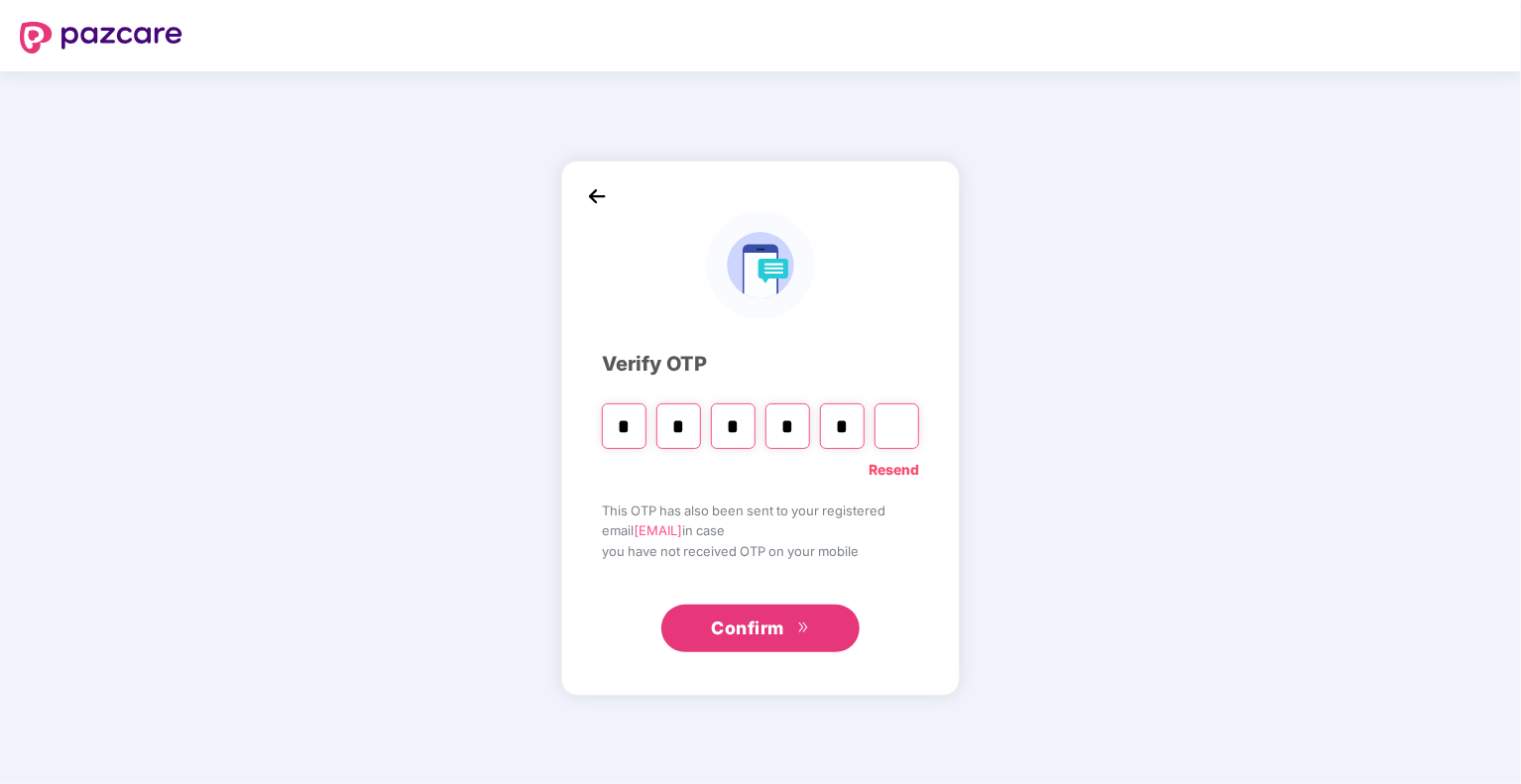 type on "*" 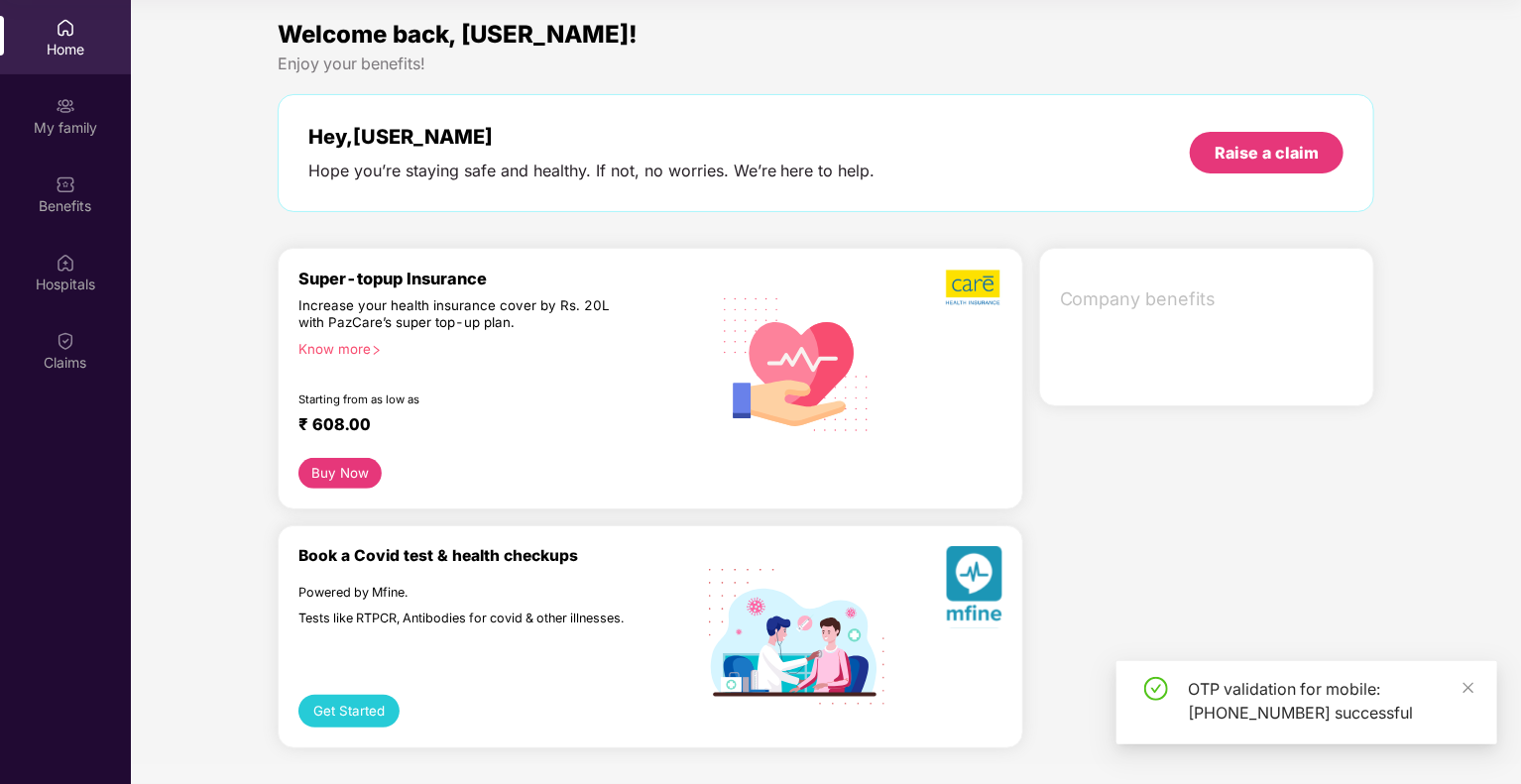 scroll, scrollTop: 0, scrollLeft: 0, axis: both 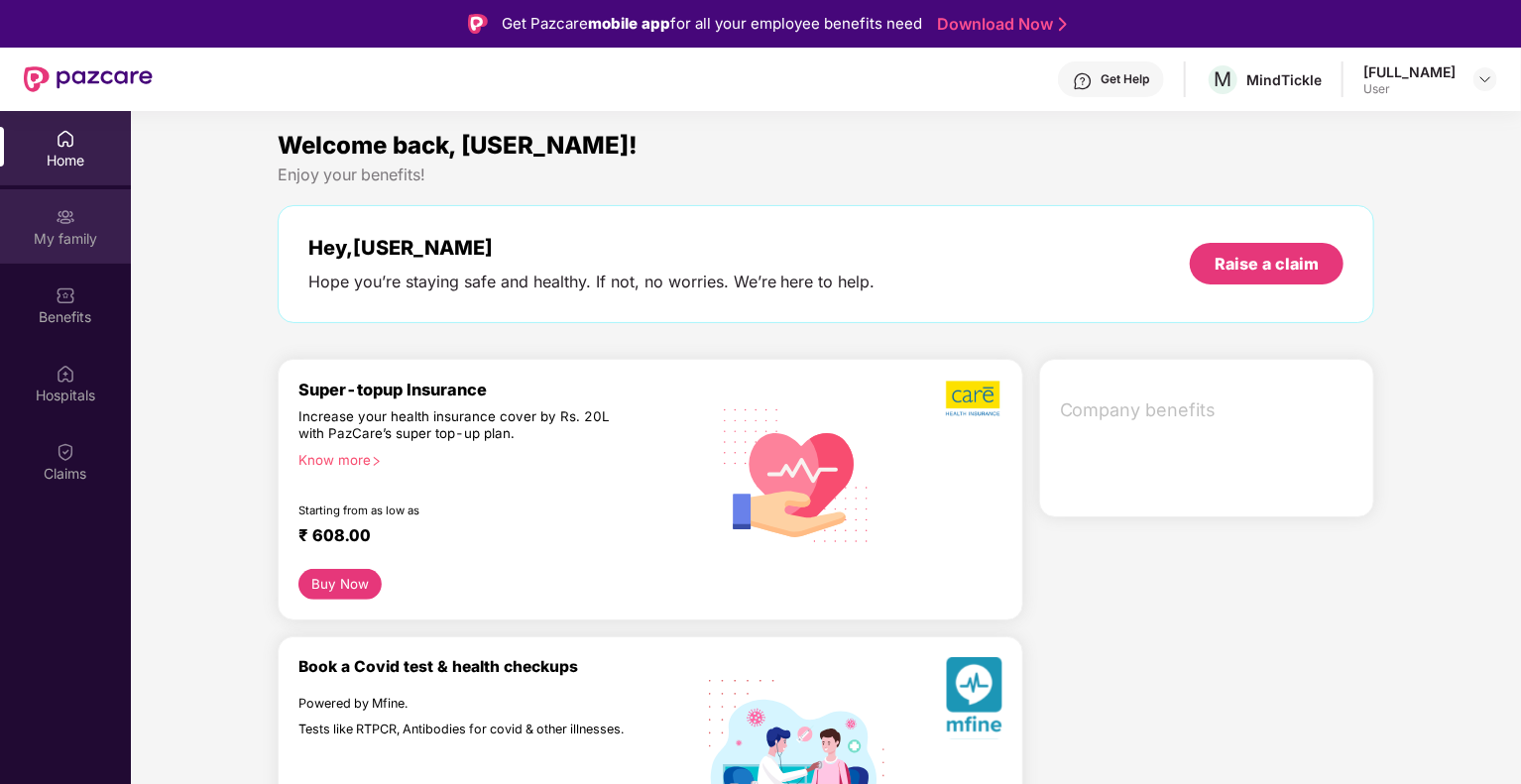 click on "My family" at bounding box center (65, 239) 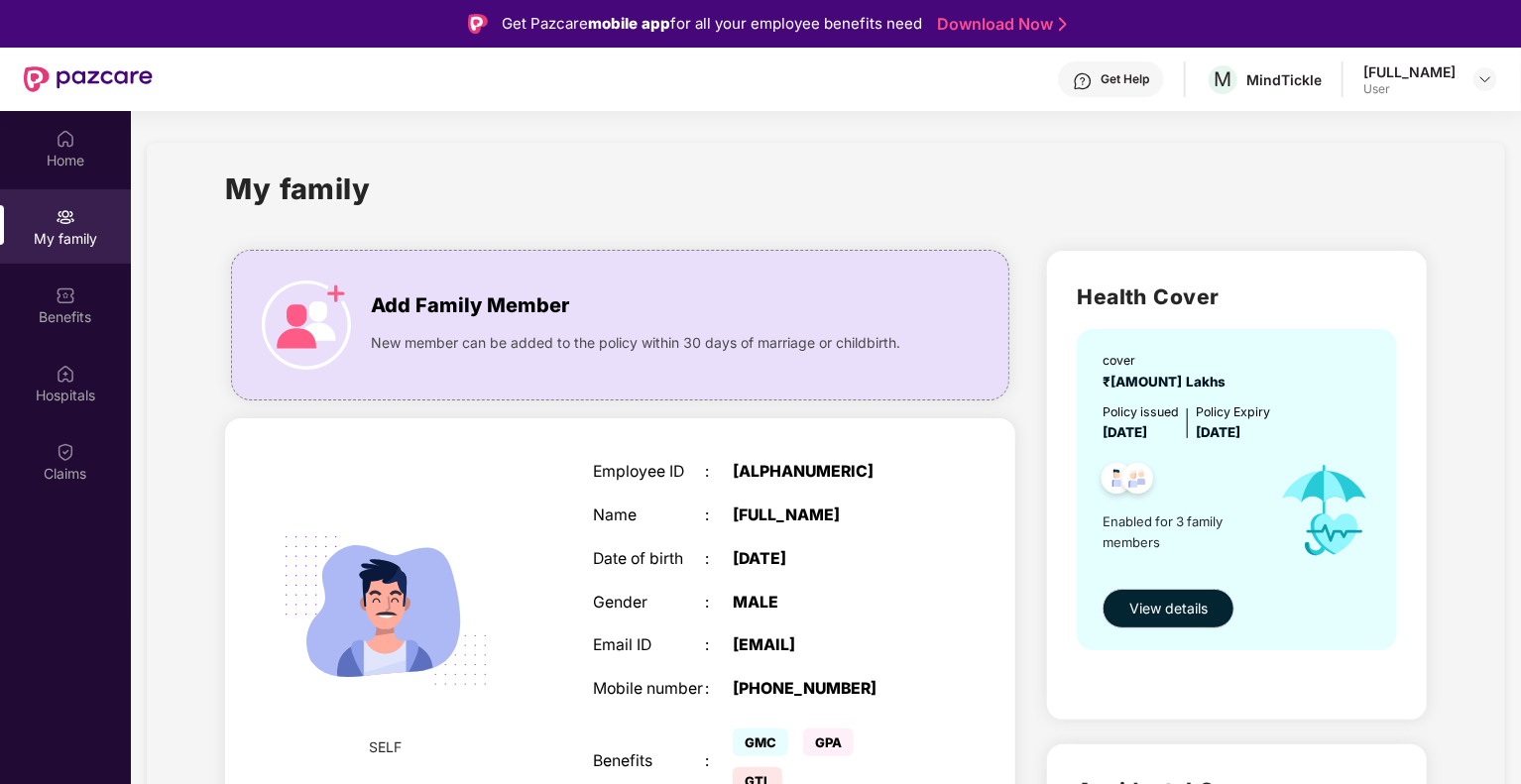 click at bounding box center [65, 295] 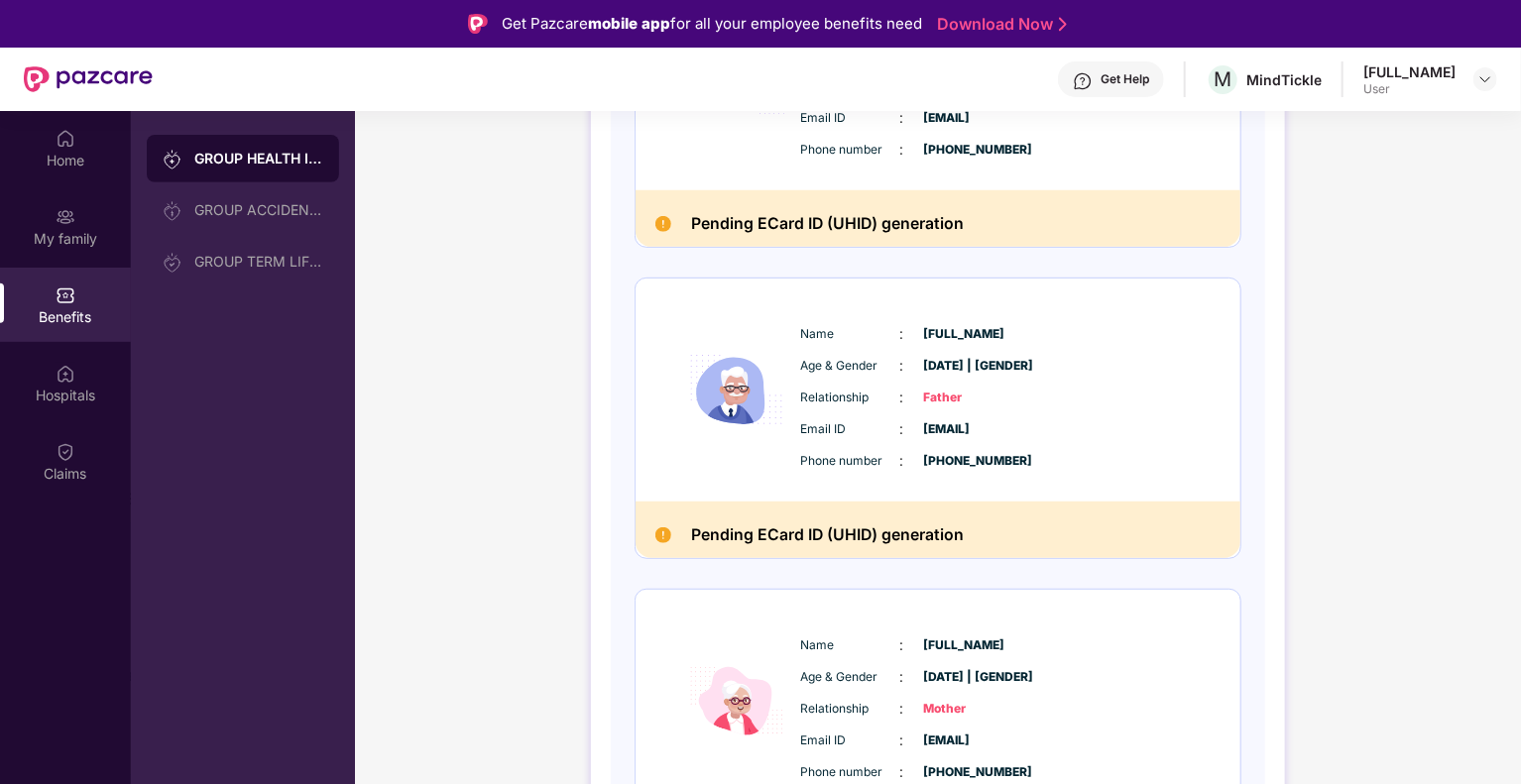 scroll, scrollTop: 532, scrollLeft: 0, axis: vertical 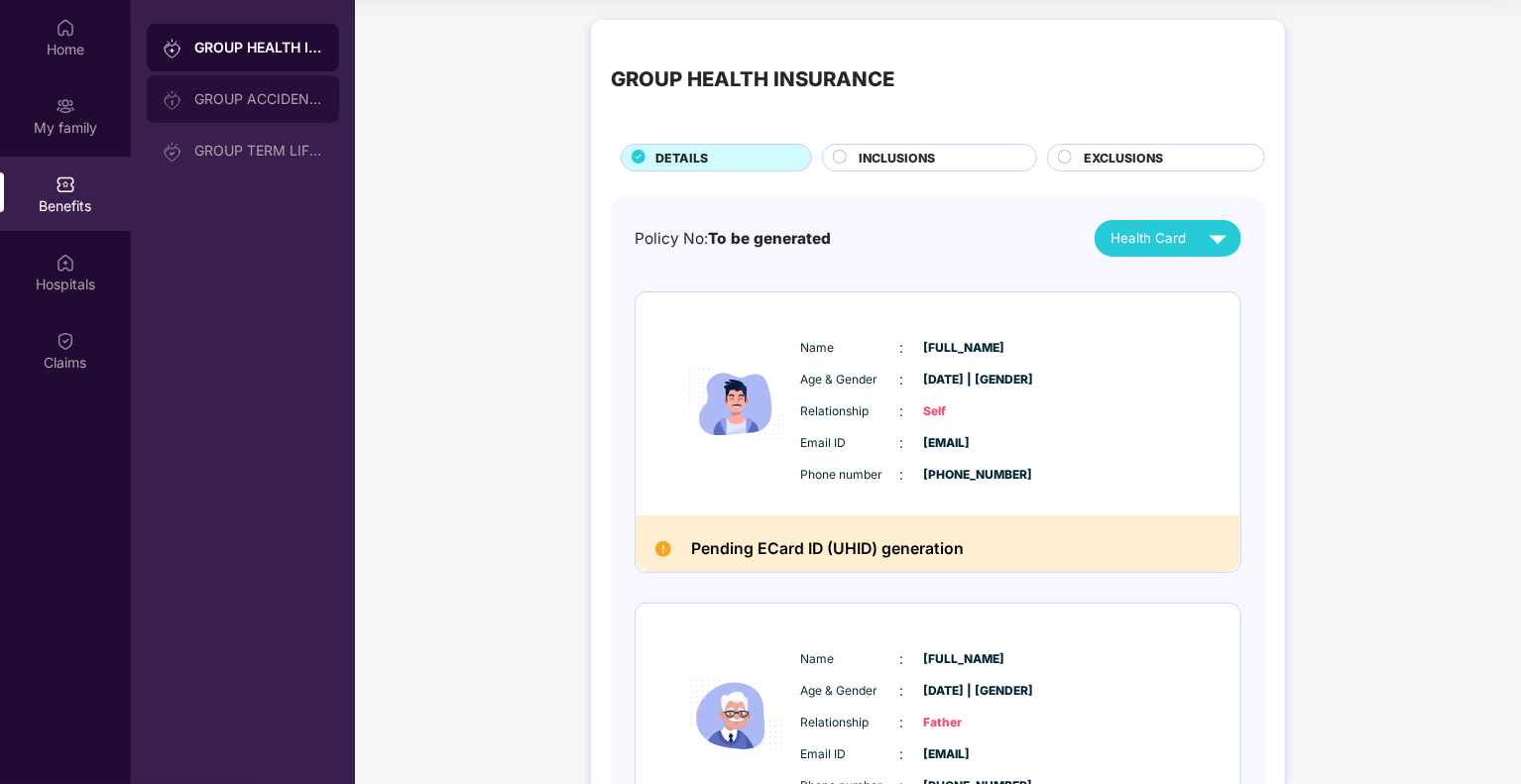 click on "GROUP ACCIDENTAL INSURANCE" at bounding box center (243, 99) 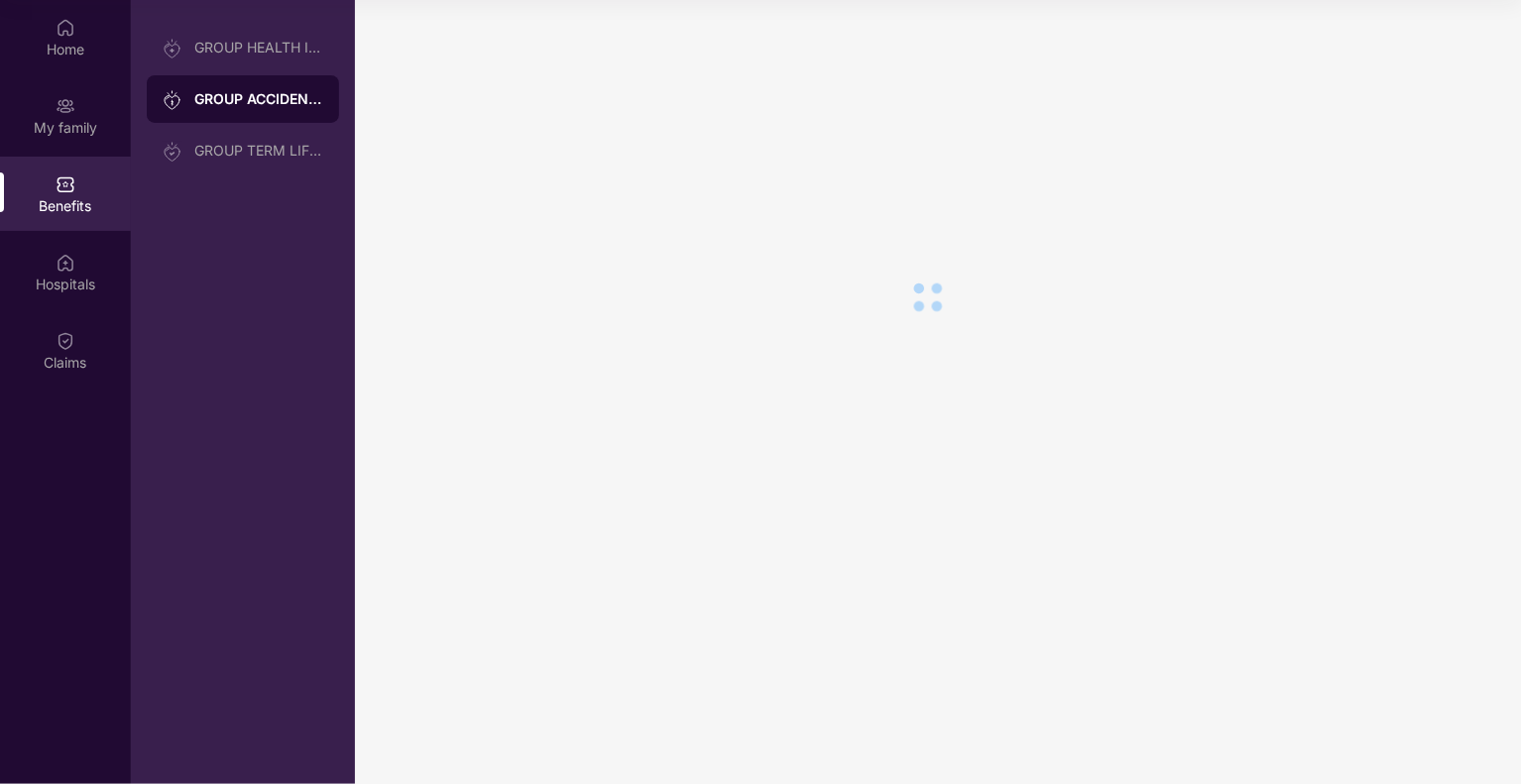 scroll, scrollTop: 0, scrollLeft: 0, axis: both 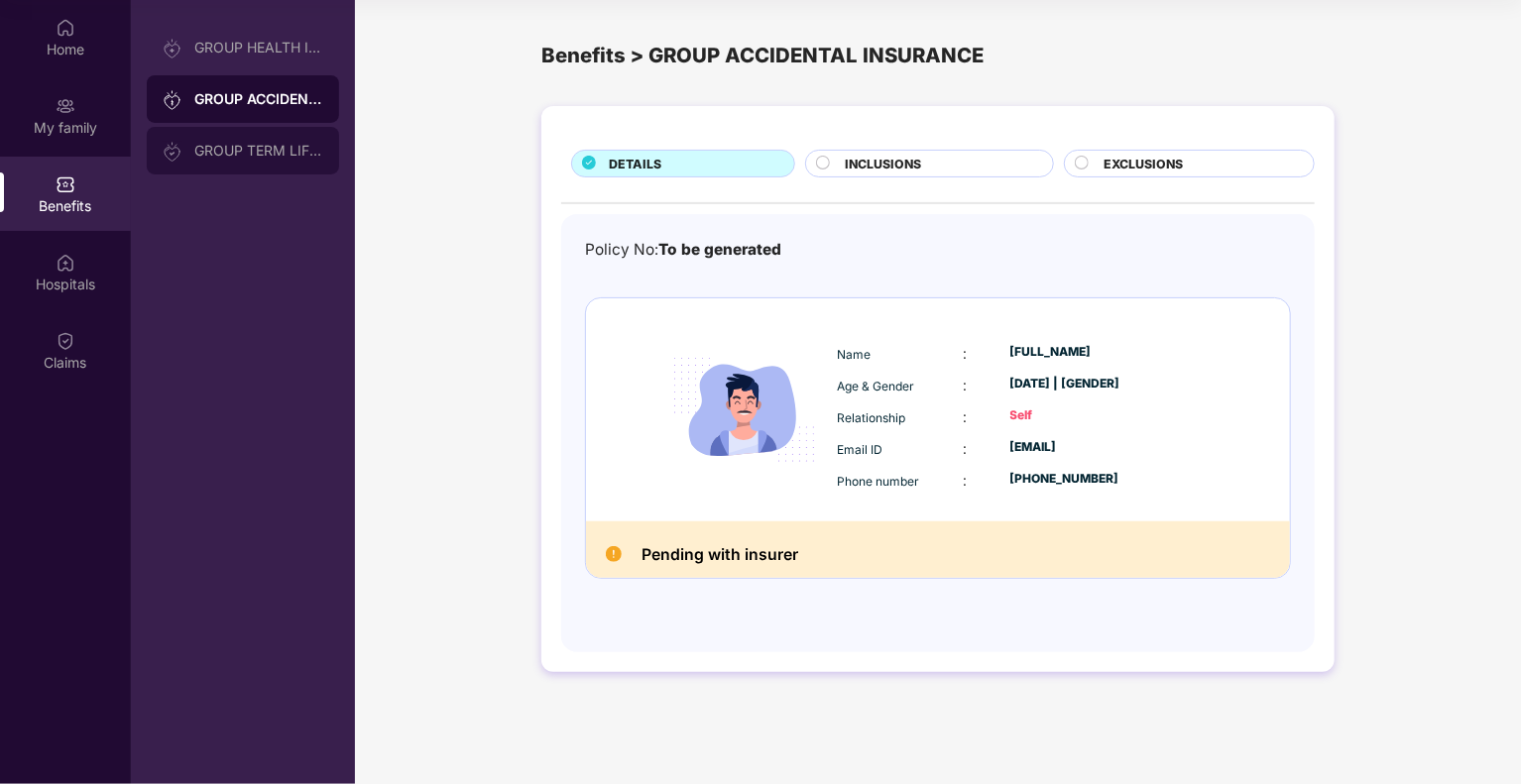 click on "GROUP TERM LIFE INSURANCE" at bounding box center (259, 151) 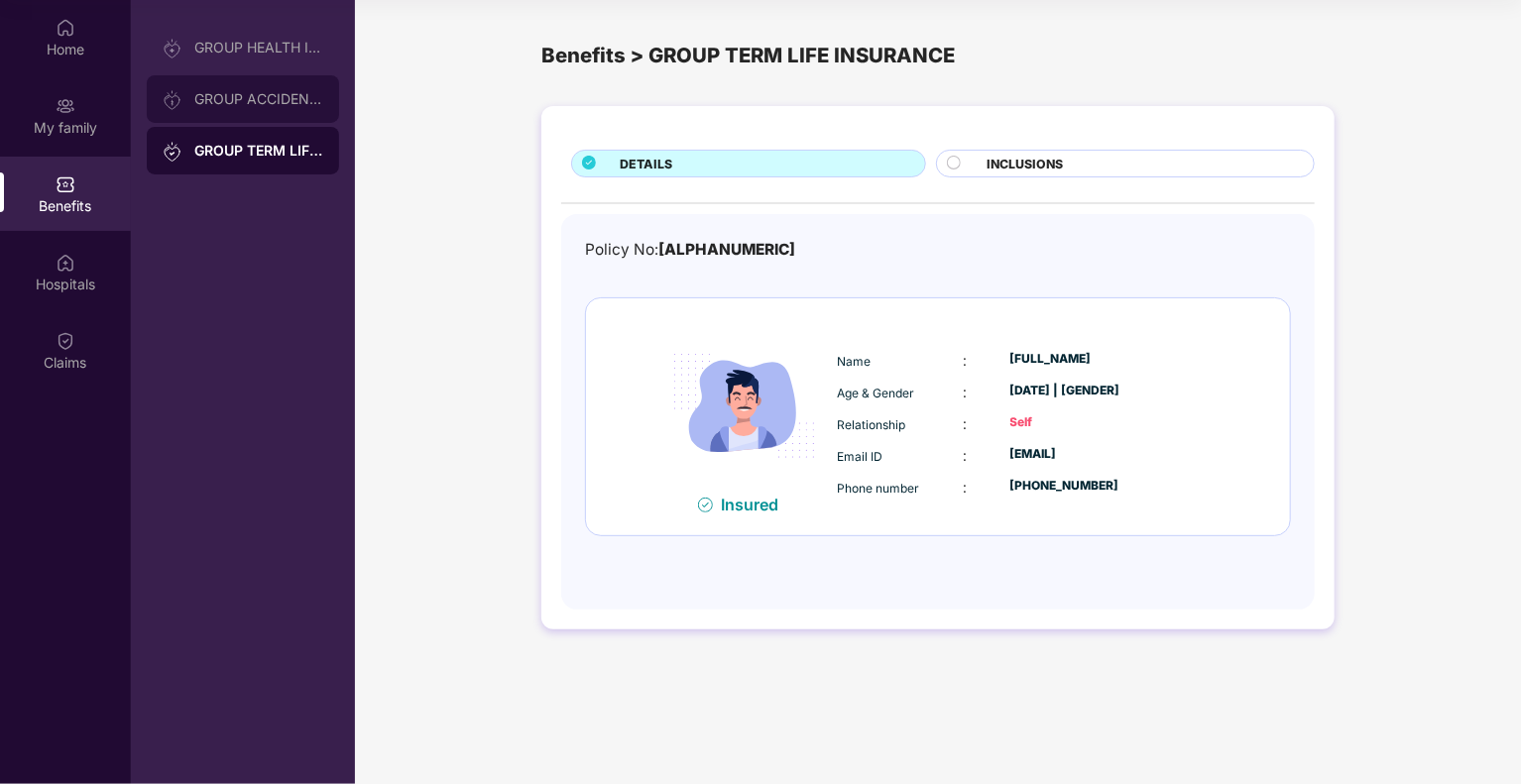 click on "GROUP ACCIDENTAL INSURANCE" at bounding box center [243, 99] 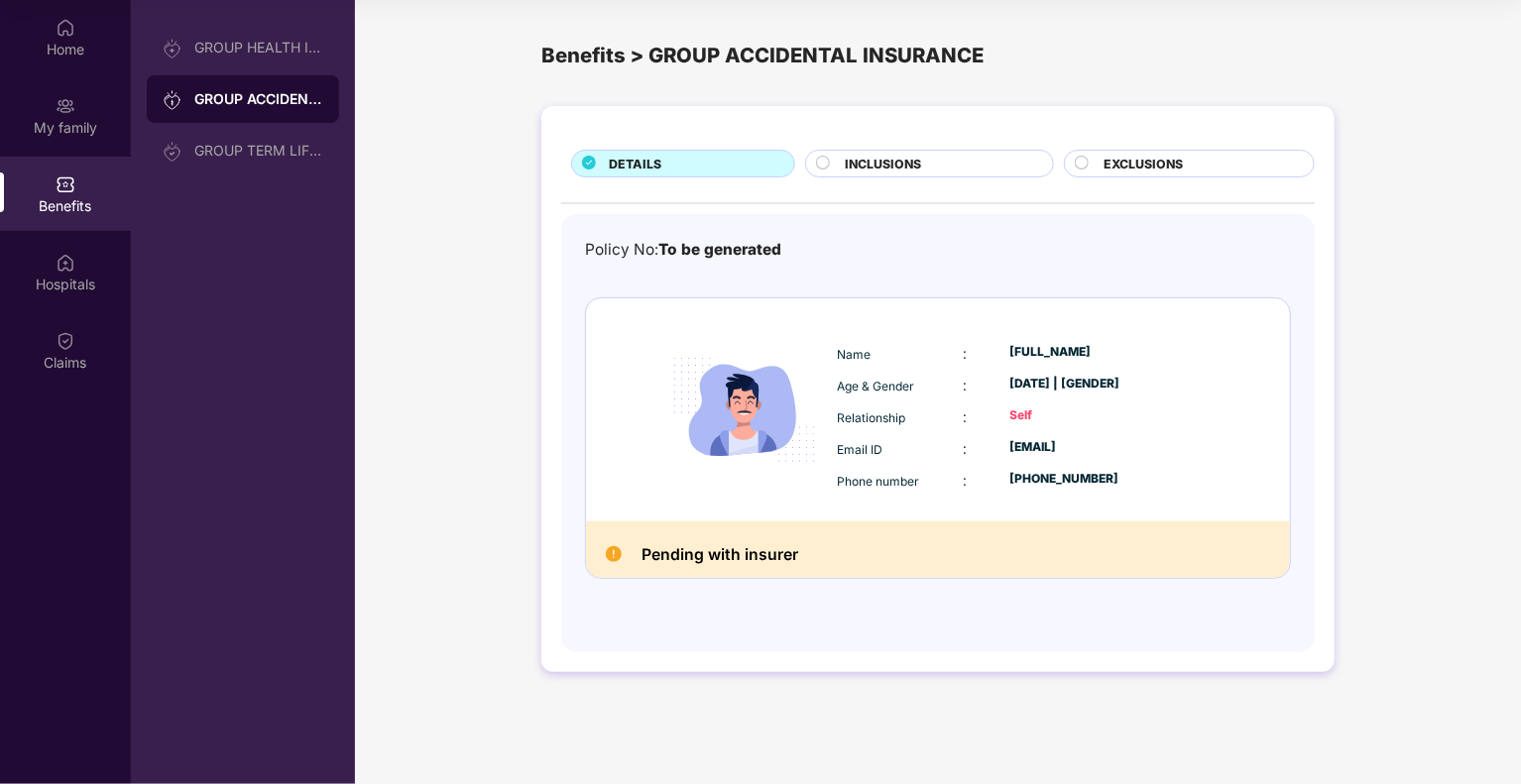 click on "INCLUSIONS" at bounding box center (882, 164) 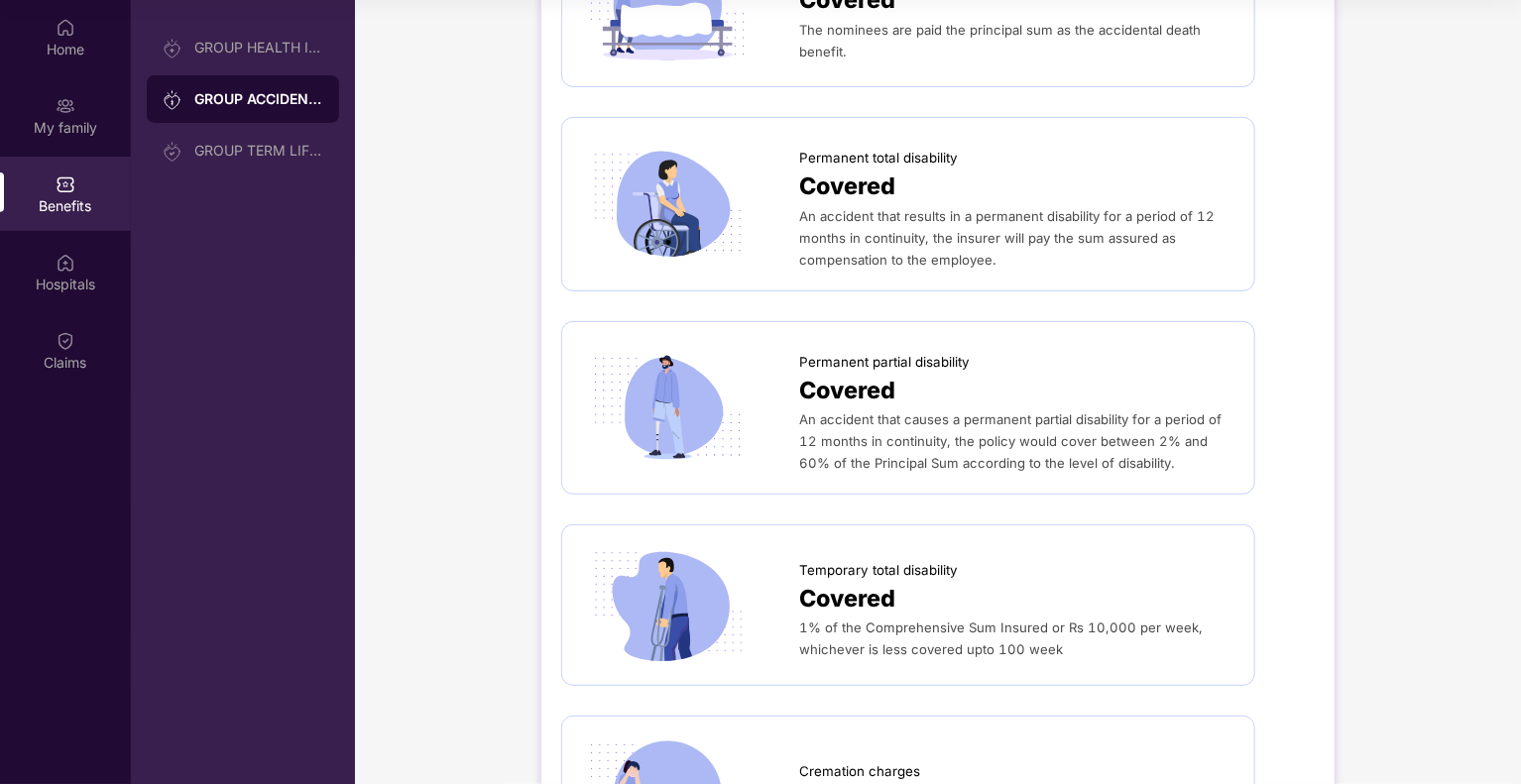 scroll, scrollTop: 0, scrollLeft: 0, axis: both 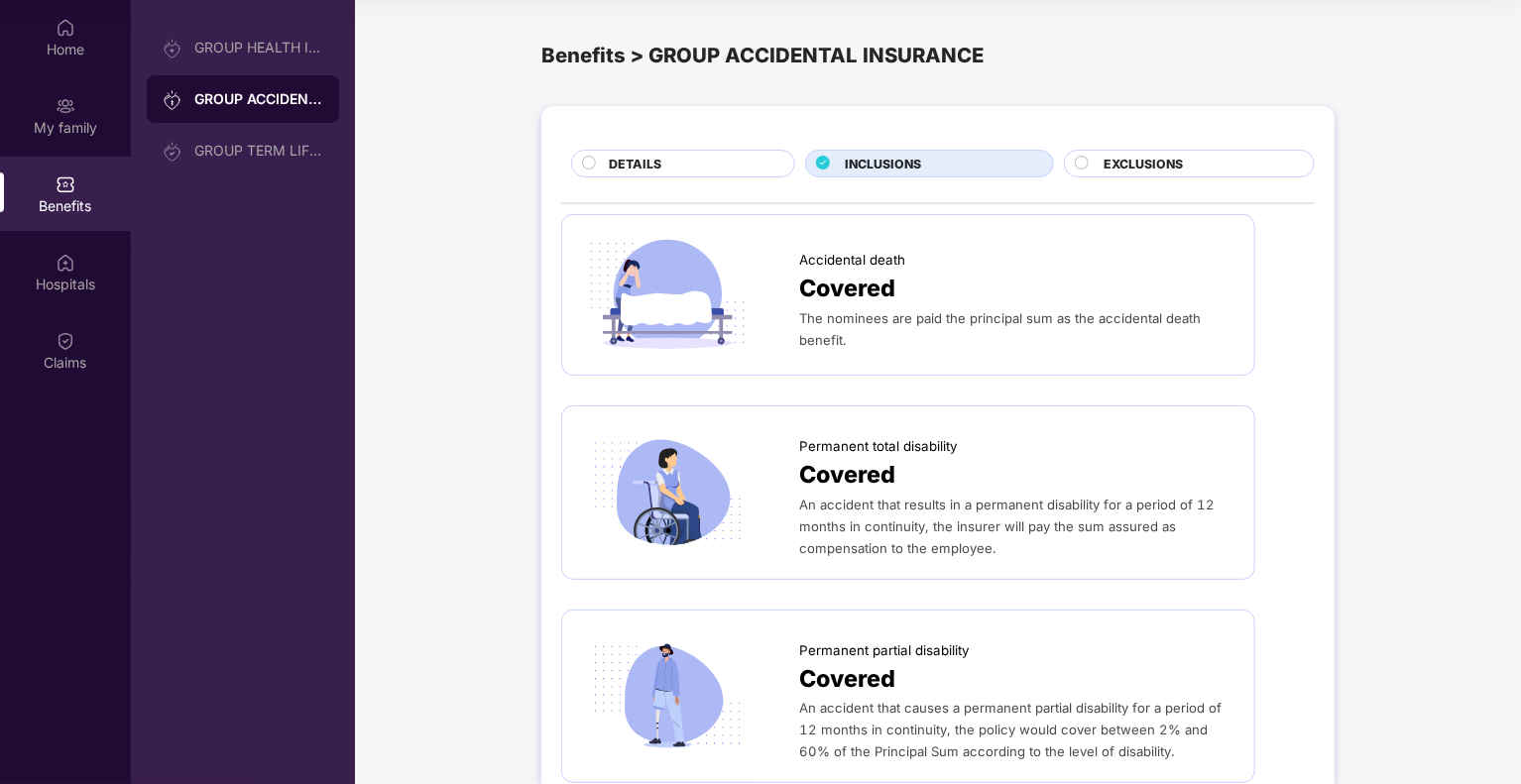 click on "EXCLUSIONS" at bounding box center (1189, 164) 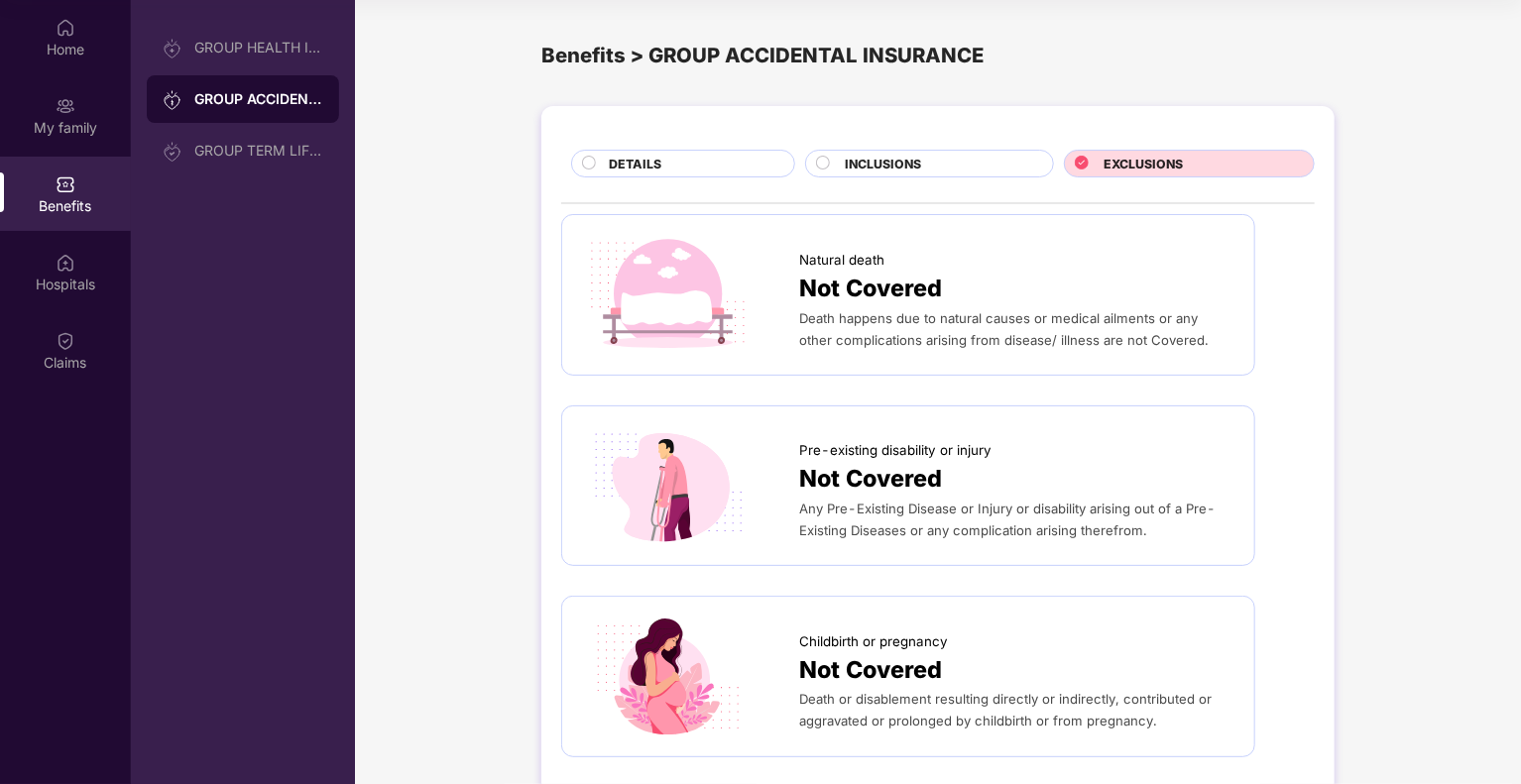 click on "DETAILS" at bounding box center [691, 166] 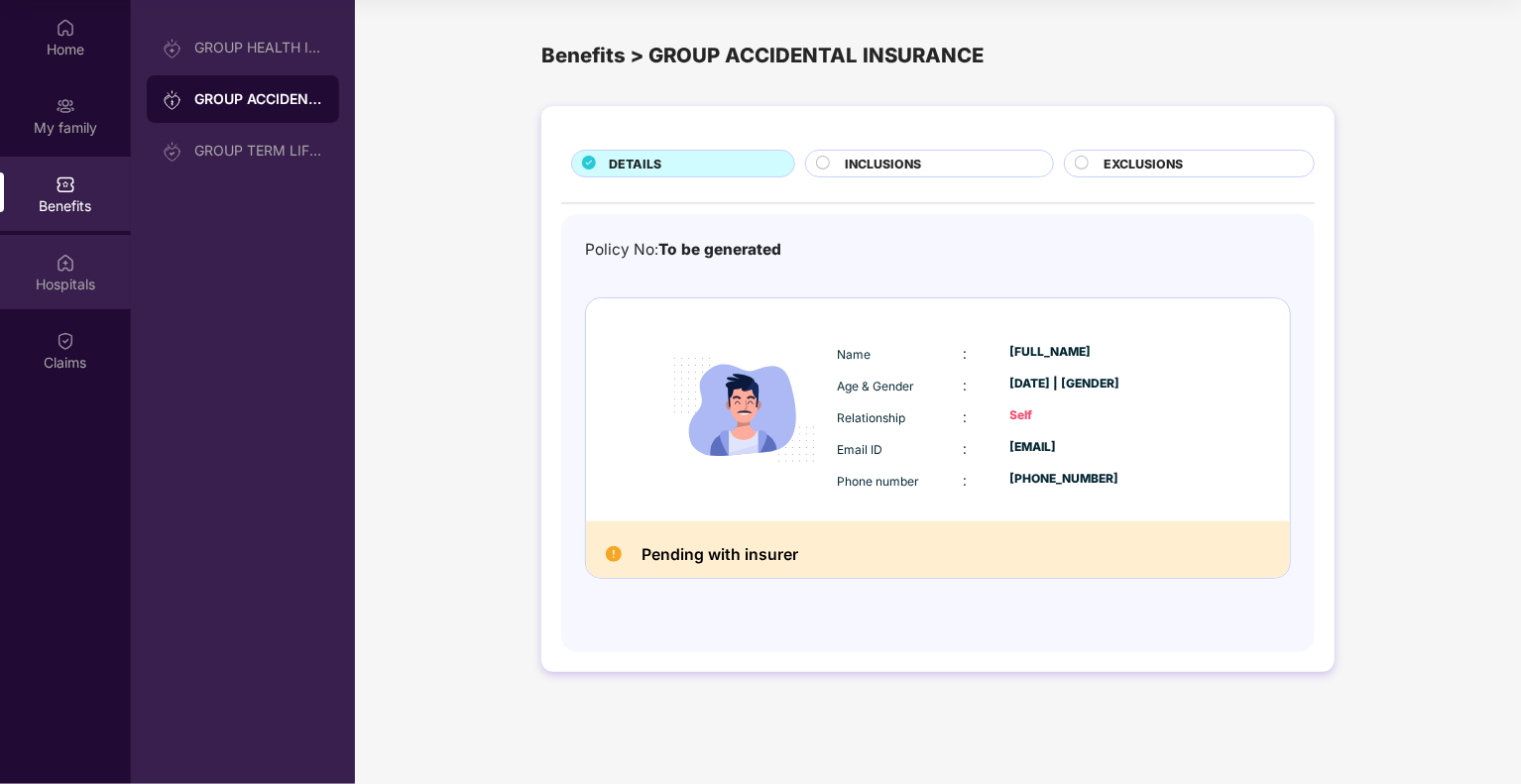 click on "Hospitals" at bounding box center [65, 272] 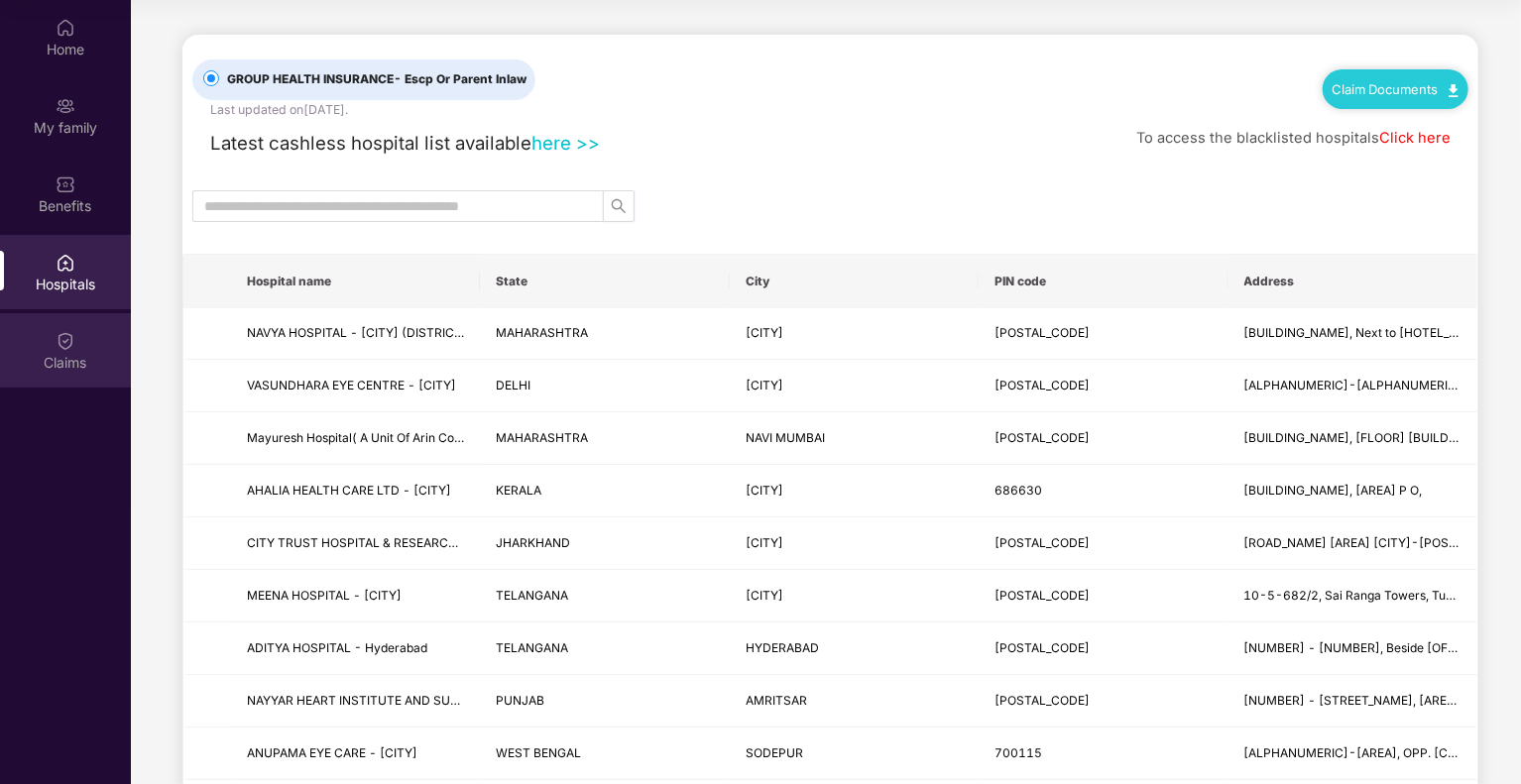 click at bounding box center (65, 341) 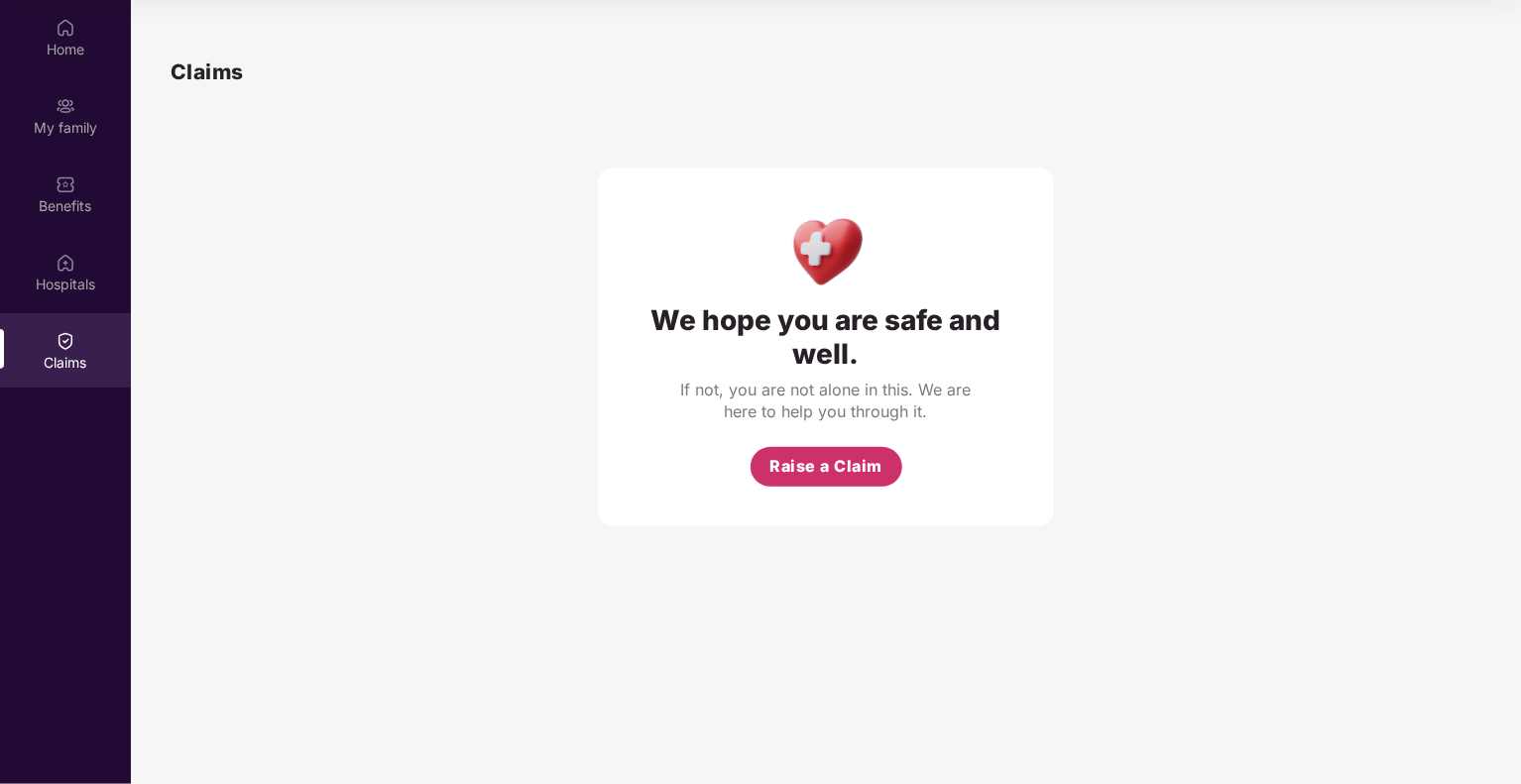 click on "Raise a Claim" at bounding box center [826, 466] 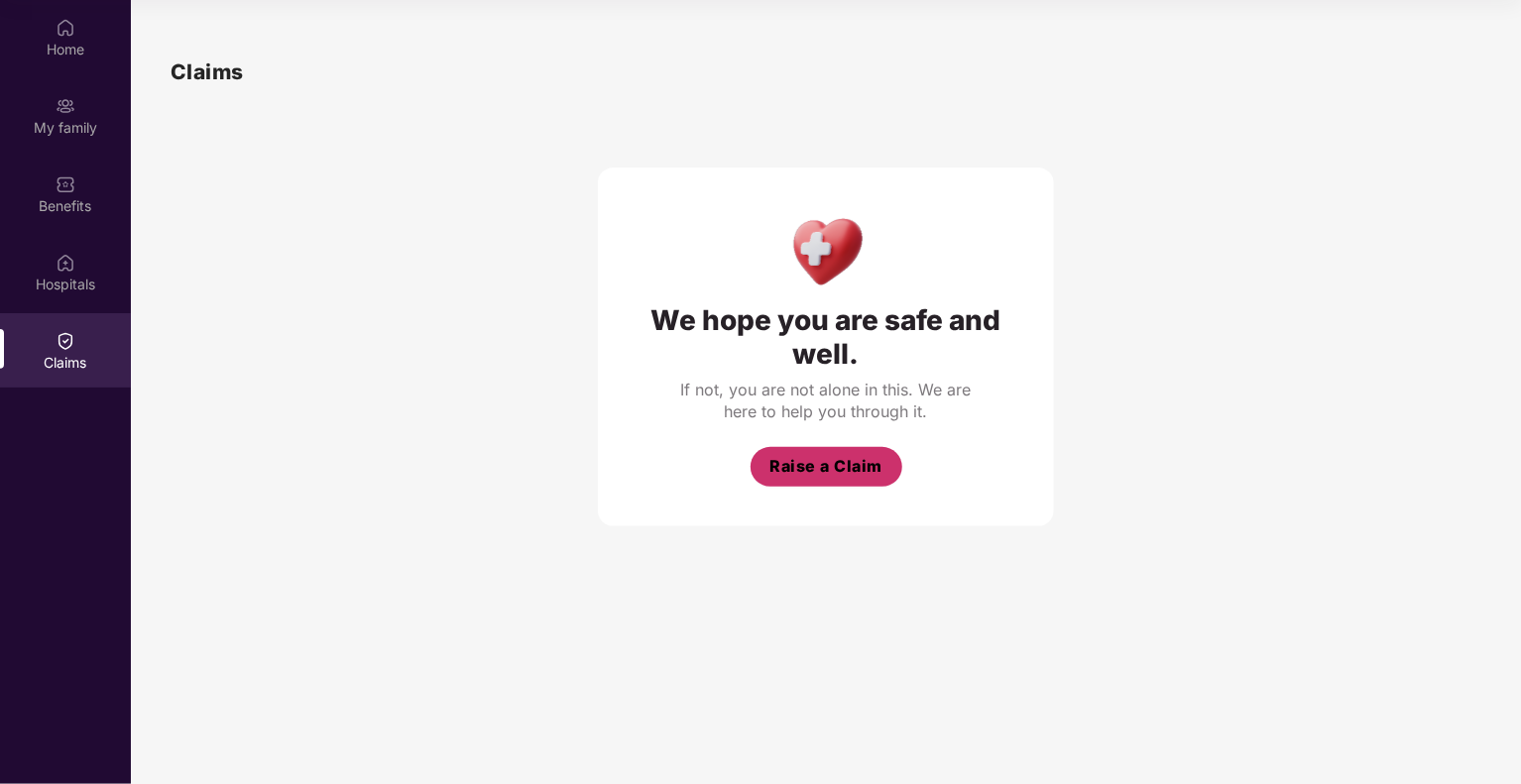 scroll, scrollTop: 48, scrollLeft: 0, axis: vertical 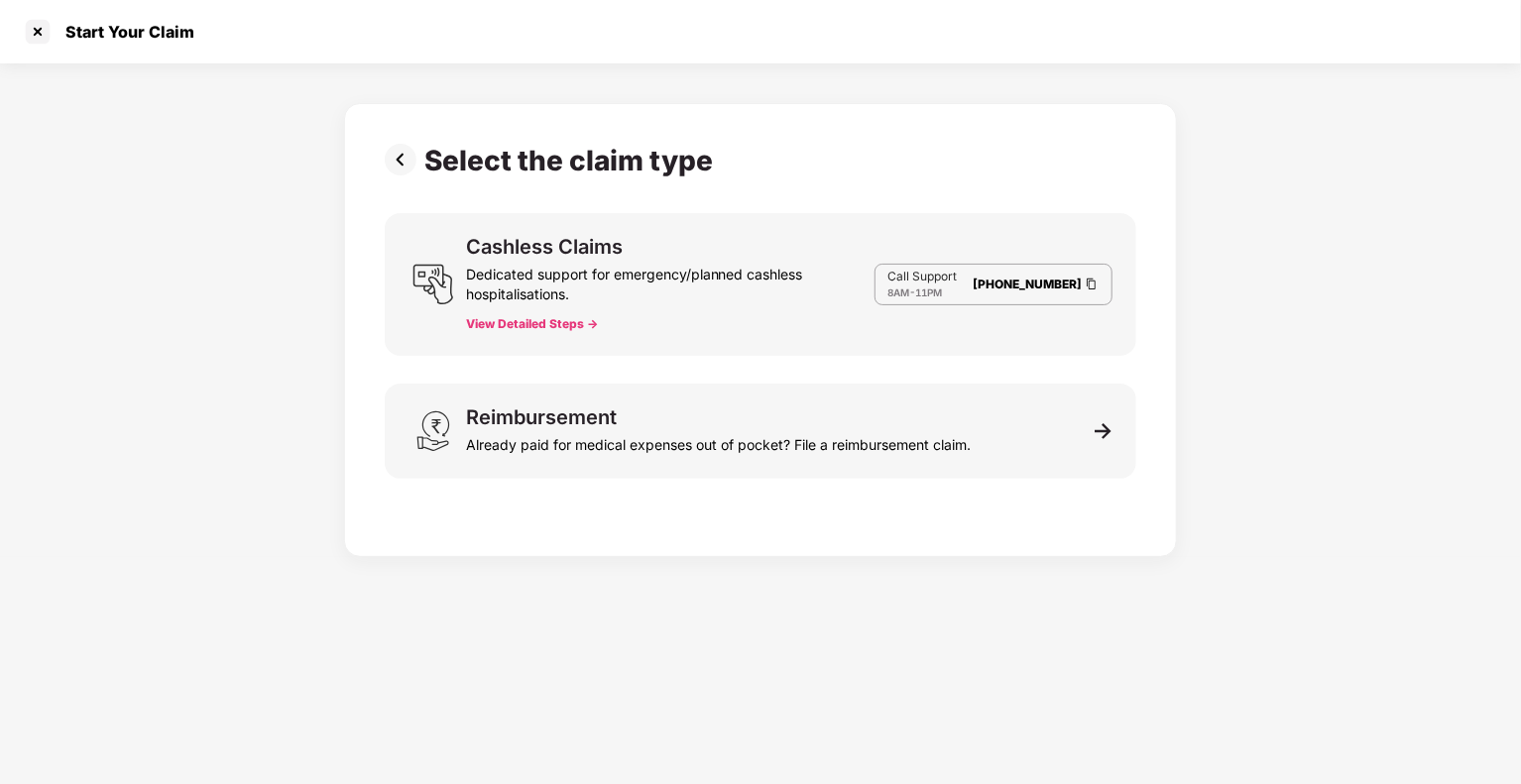 click on "View Detailed Steps ->" at bounding box center [531, 324] 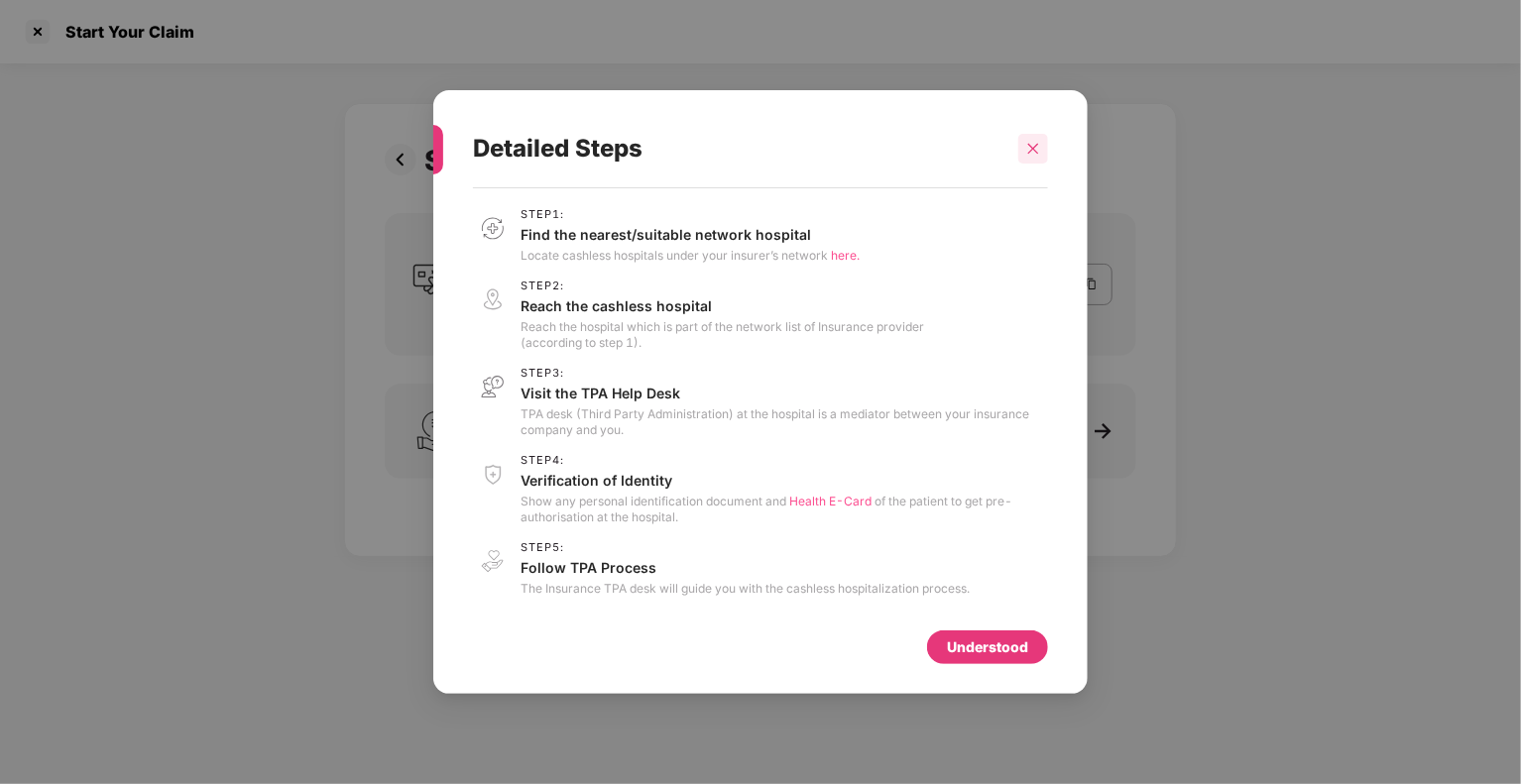 click 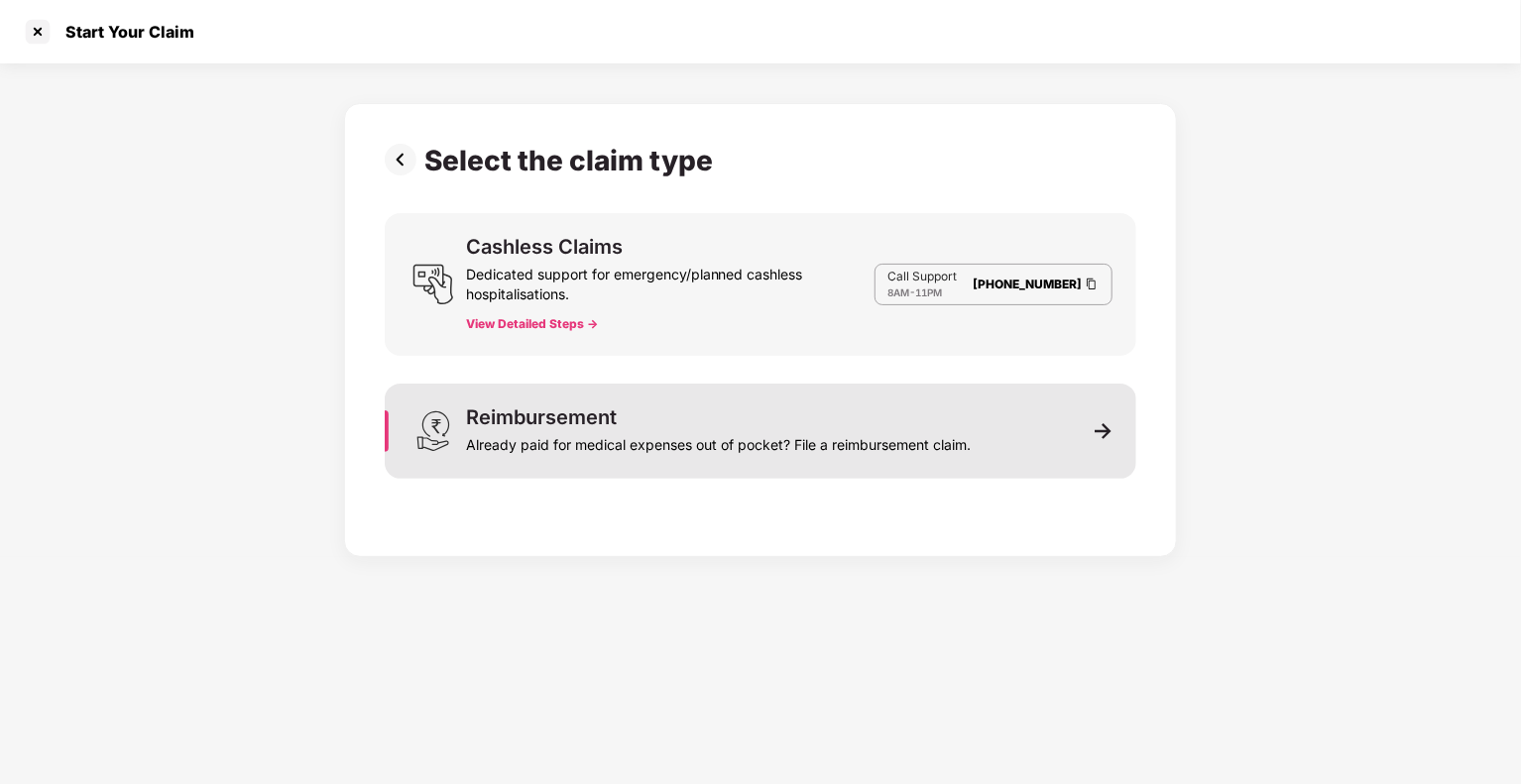 click on "Already paid for medical expenses out of pocket? File a reimbursement claim." at bounding box center [718, 441] 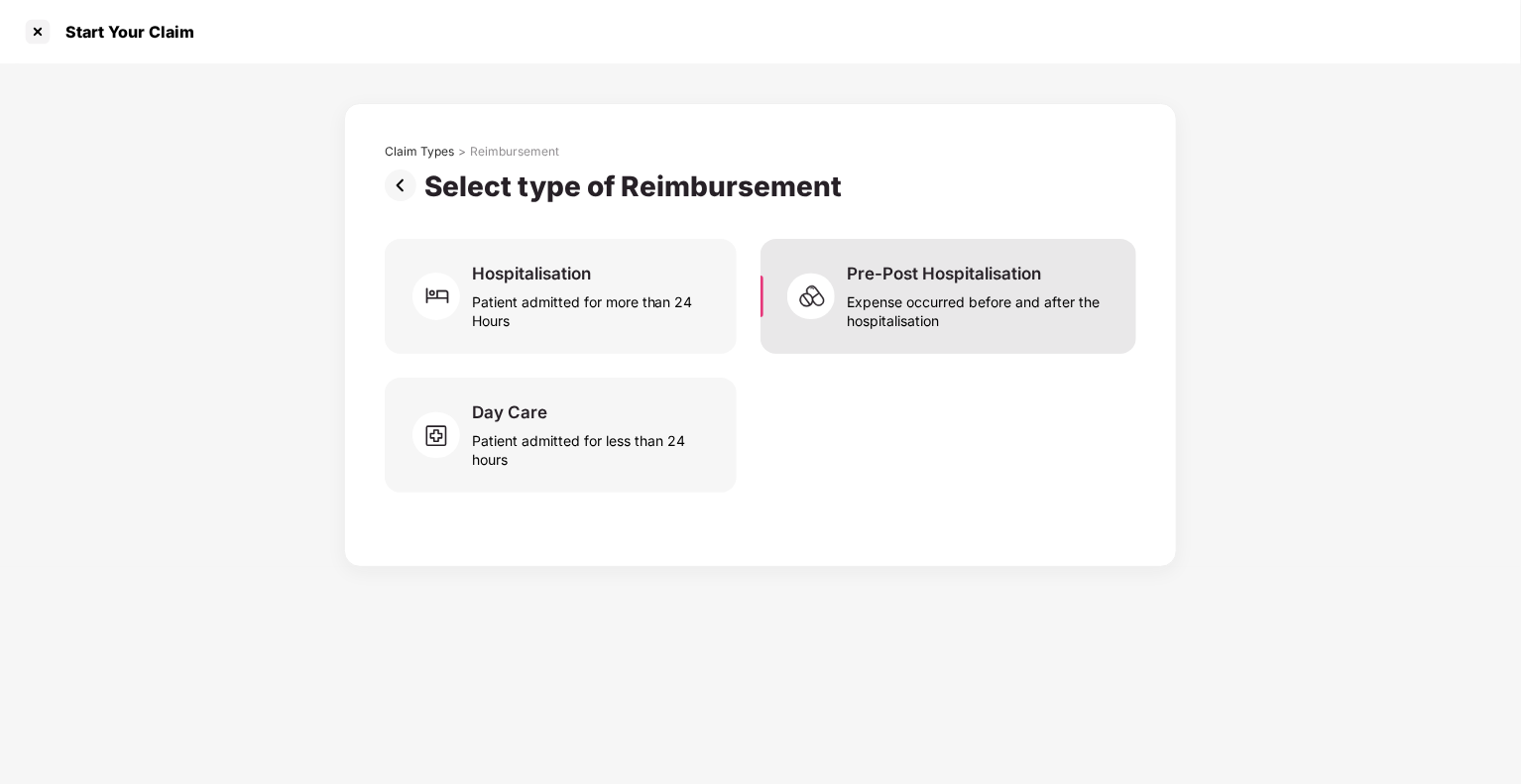 click on "Expense occurred before and after the hospitalisation" at bounding box center (980, 307) 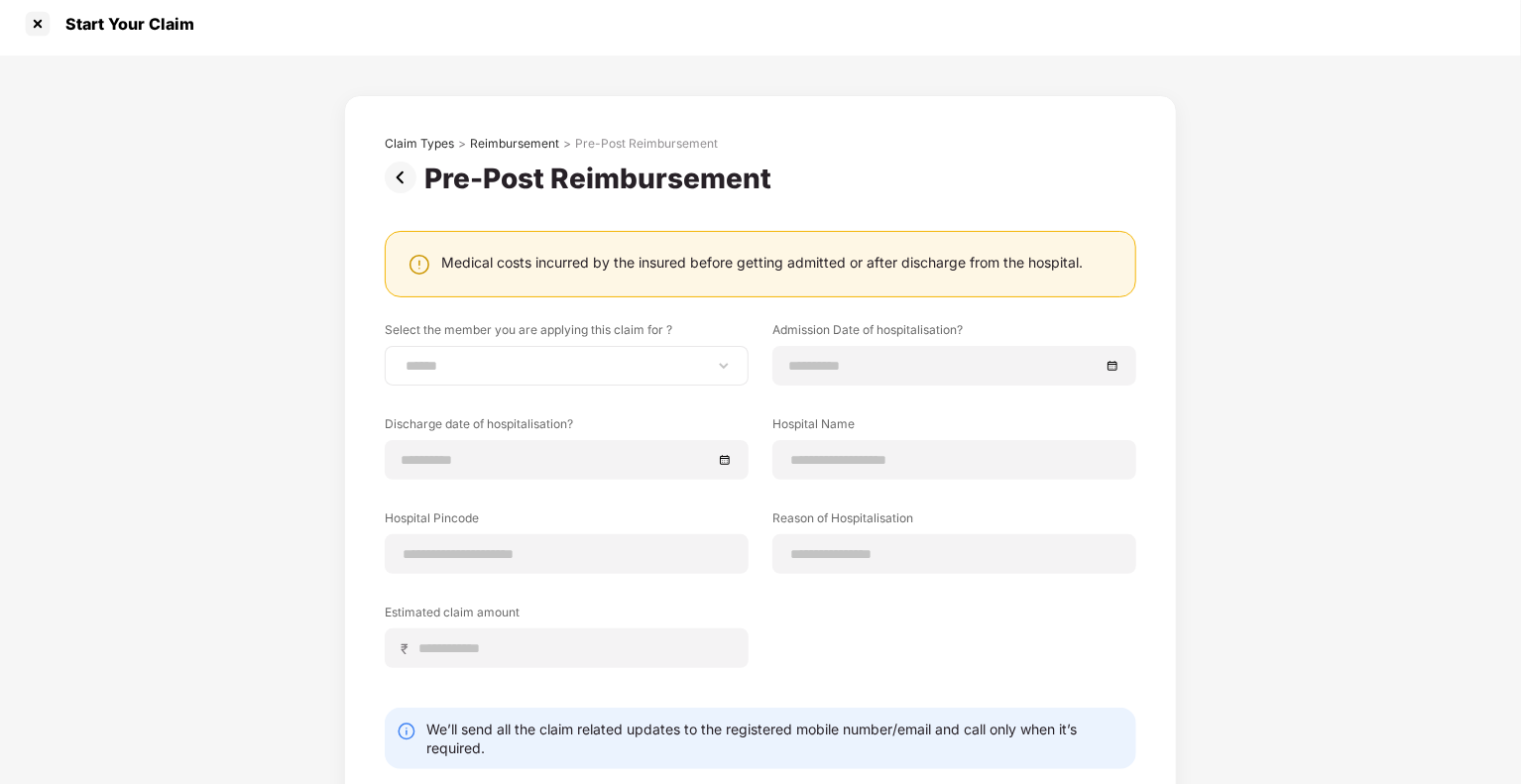 scroll, scrollTop: 0, scrollLeft: 0, axis: both 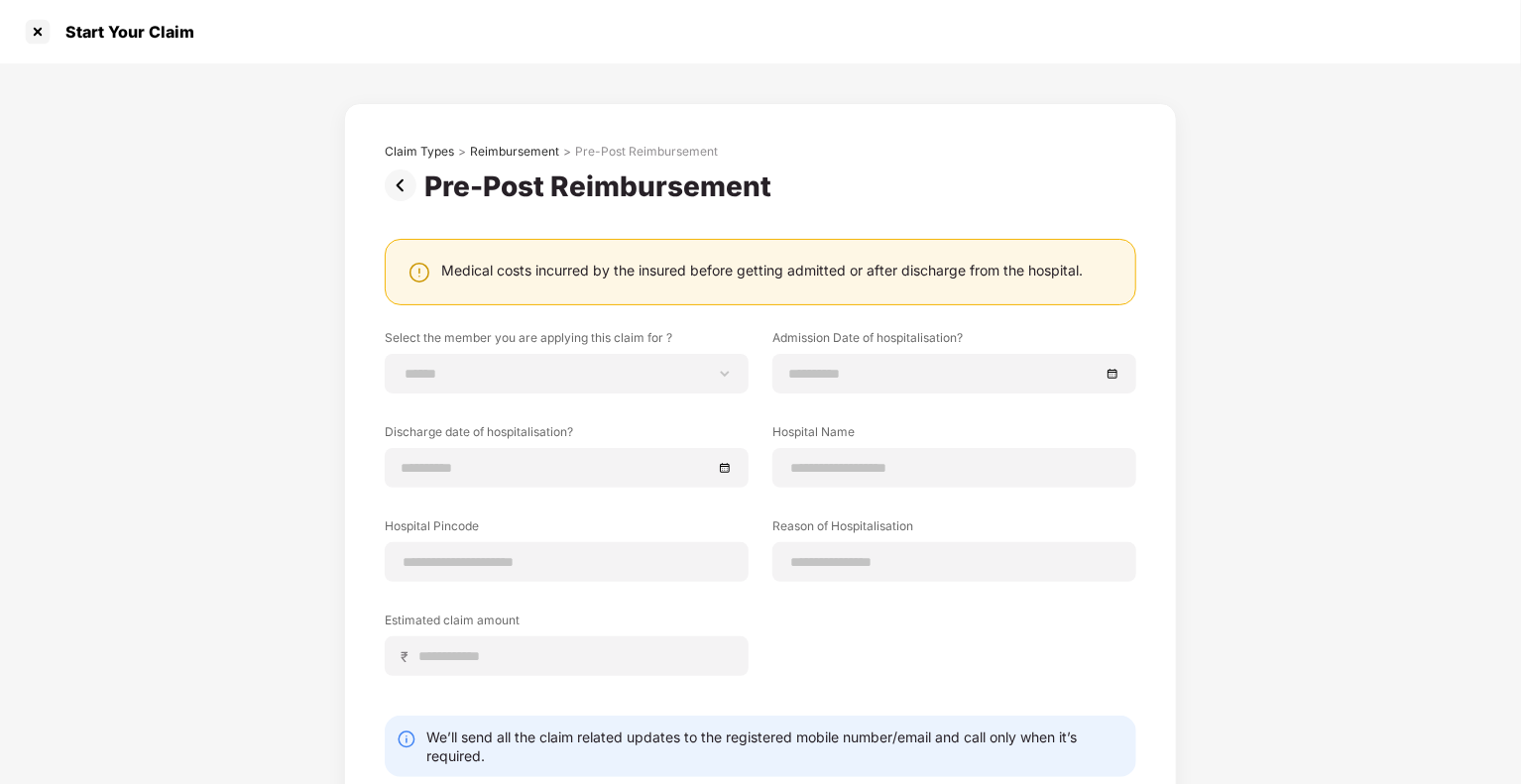 click at bounding box center (405, 185) 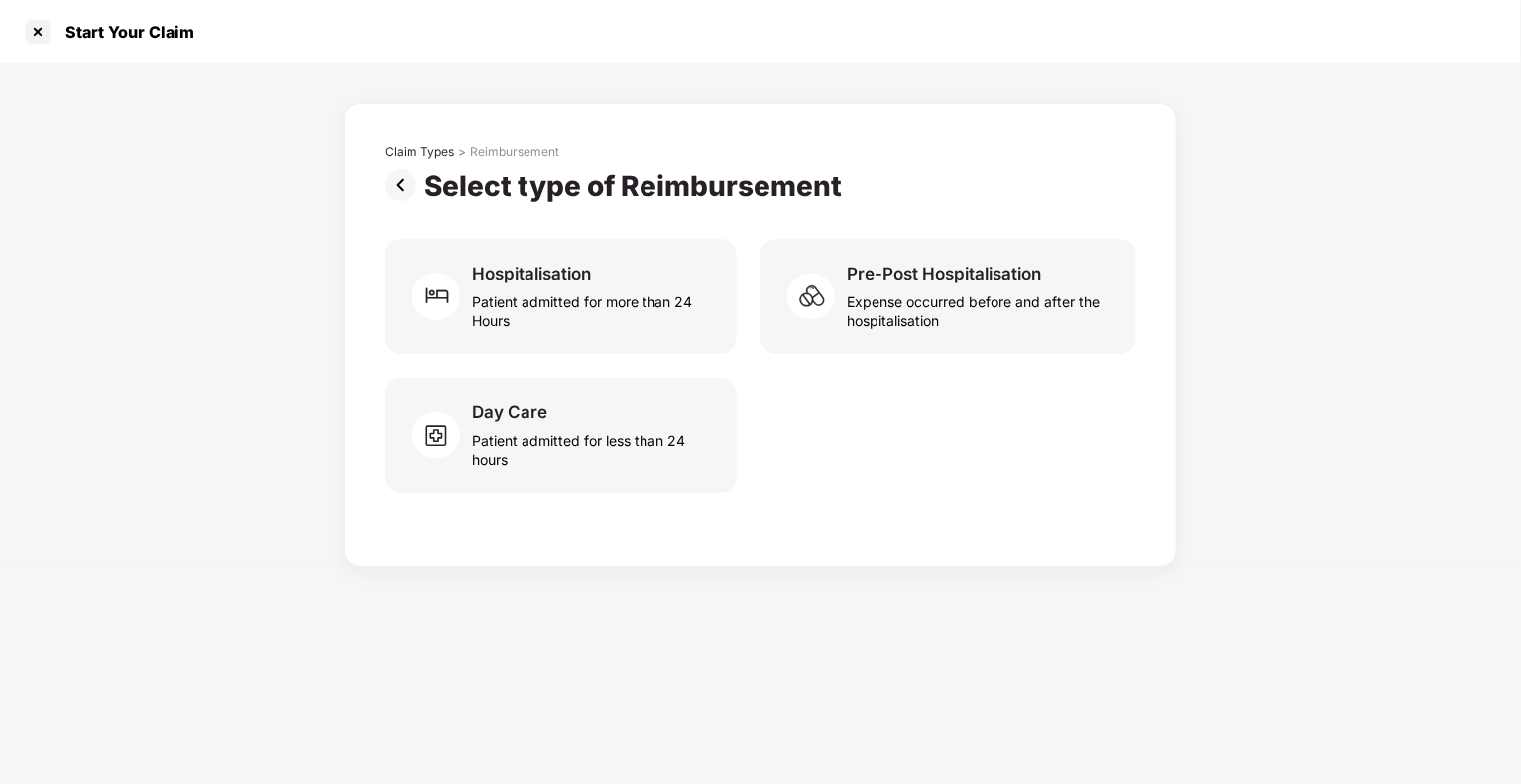 click at bounding box center (405, 185) 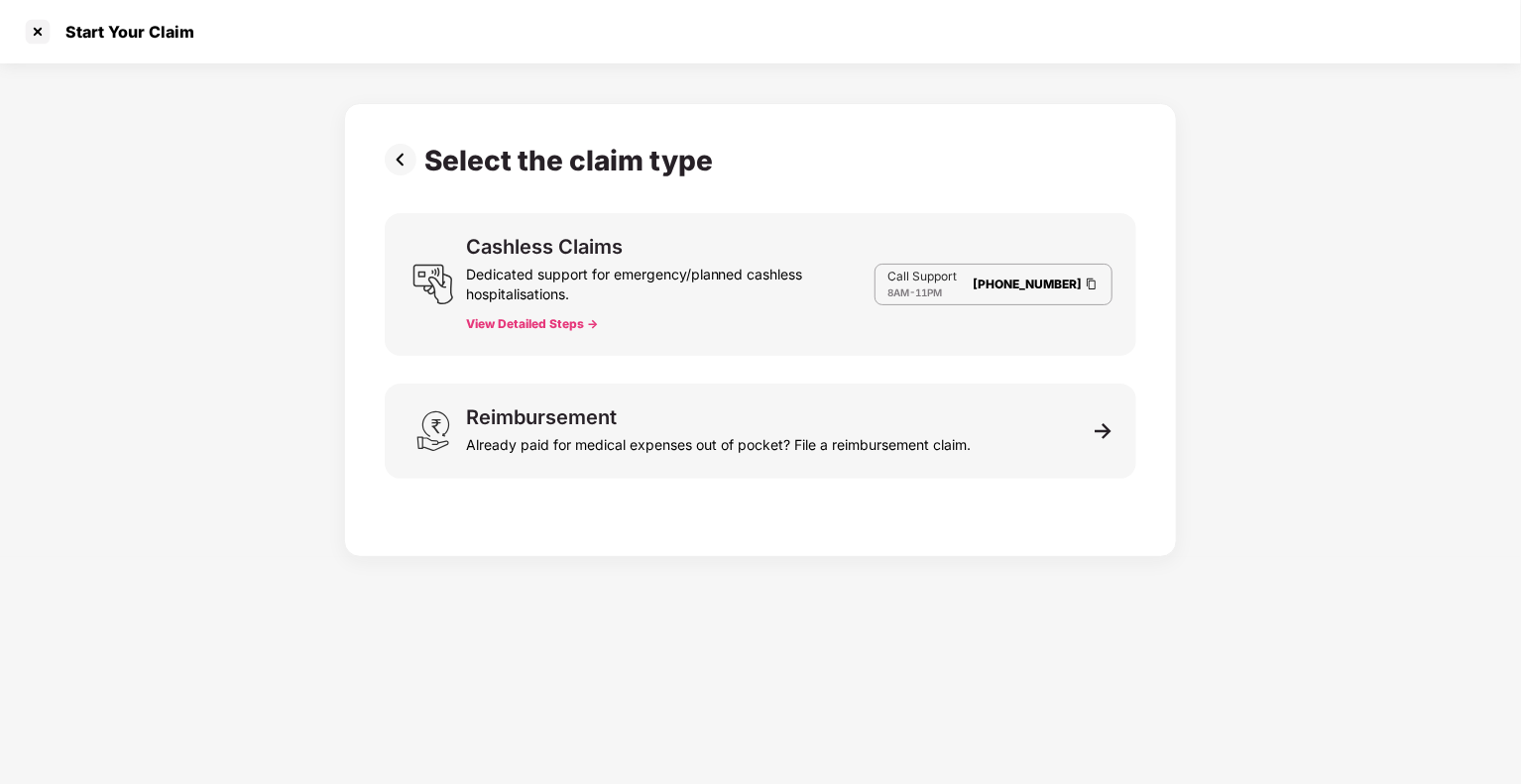 click at bounding box center [405, 160] 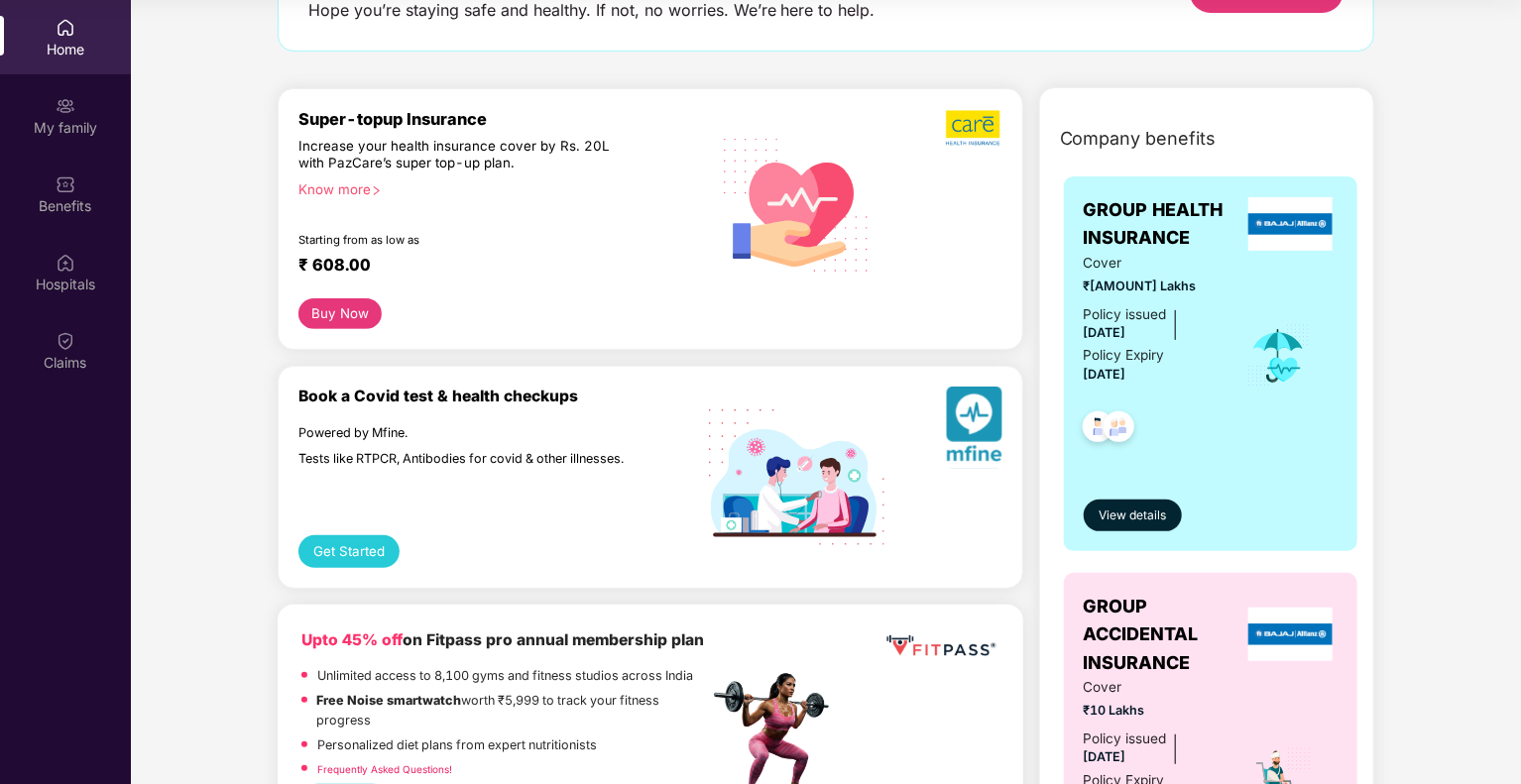 scroll, scrollTop: 0, scrollLeft: 0, axis: both 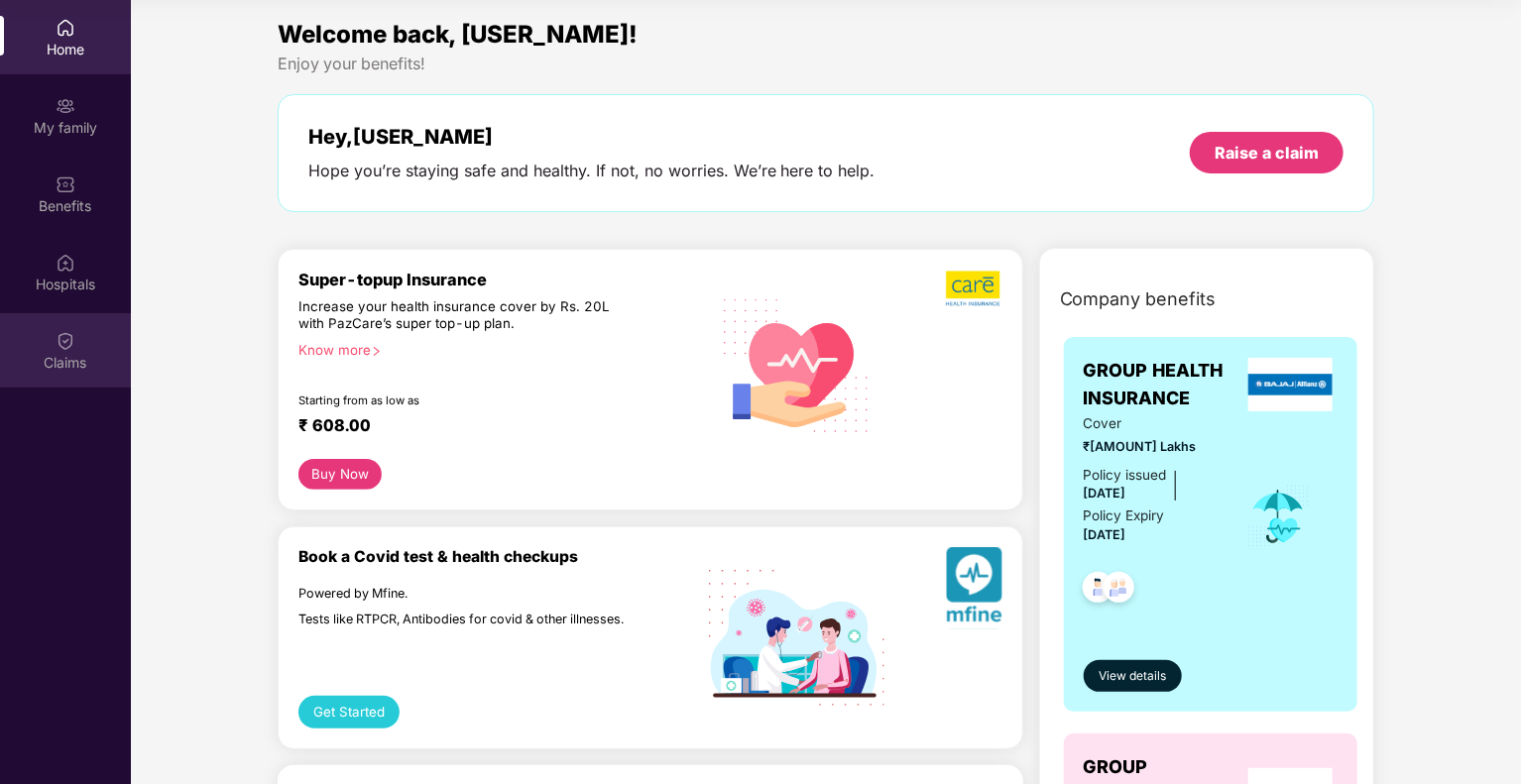 click on "Claims" at bounding box center [65, 350] 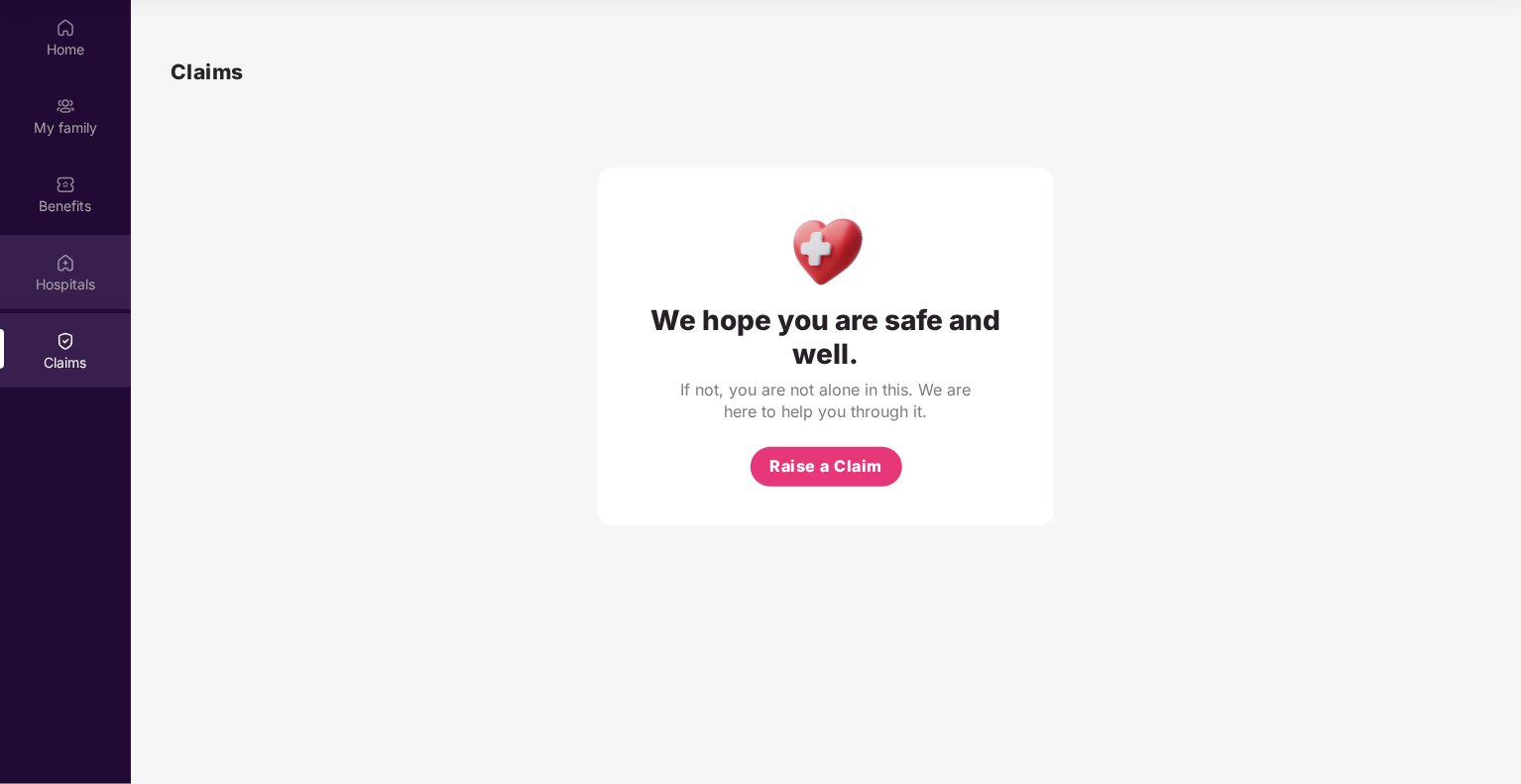 click on "Hospitals" at bounding box center (65, 272) 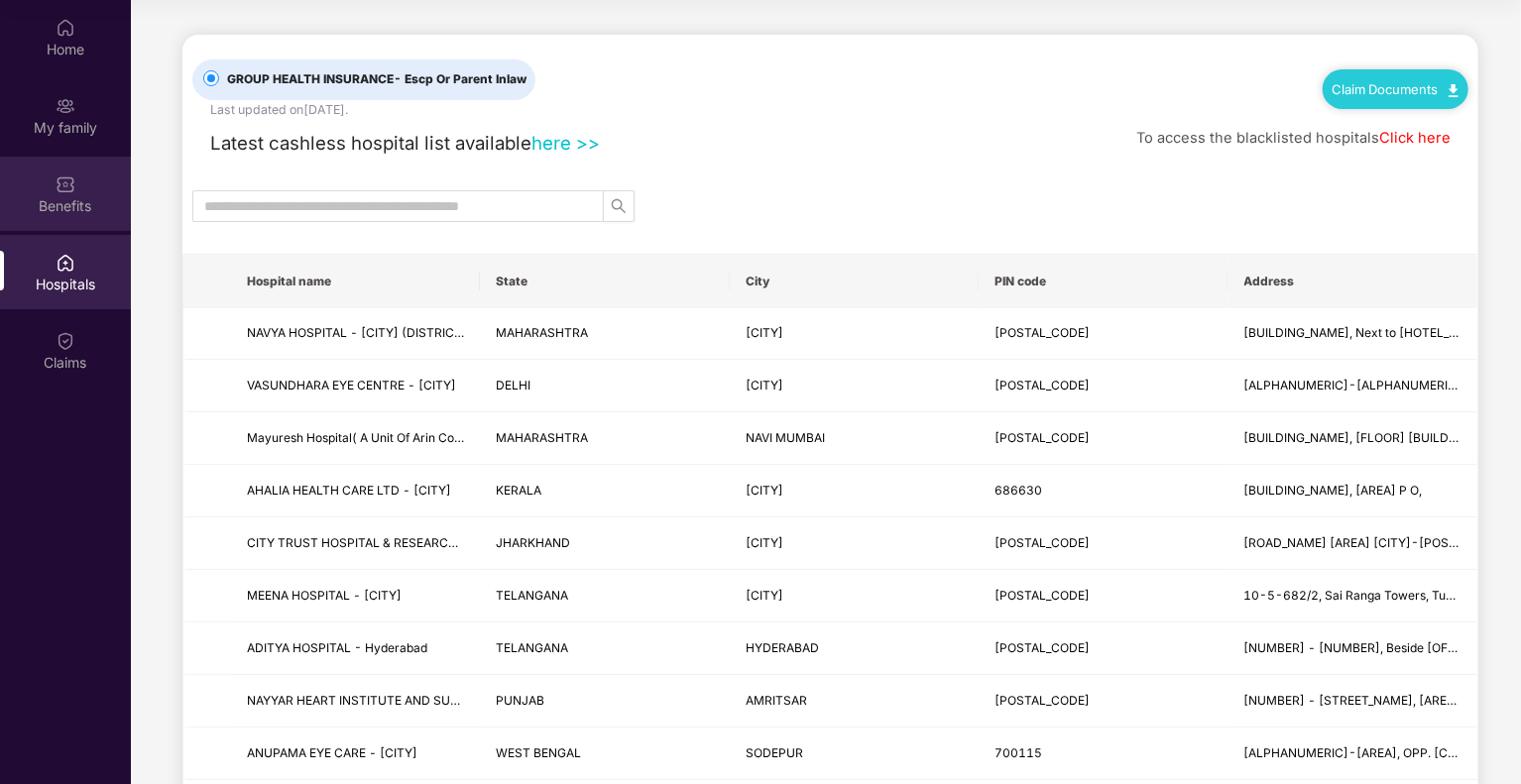 click on "Benefits" at bounding box center [65, 206] 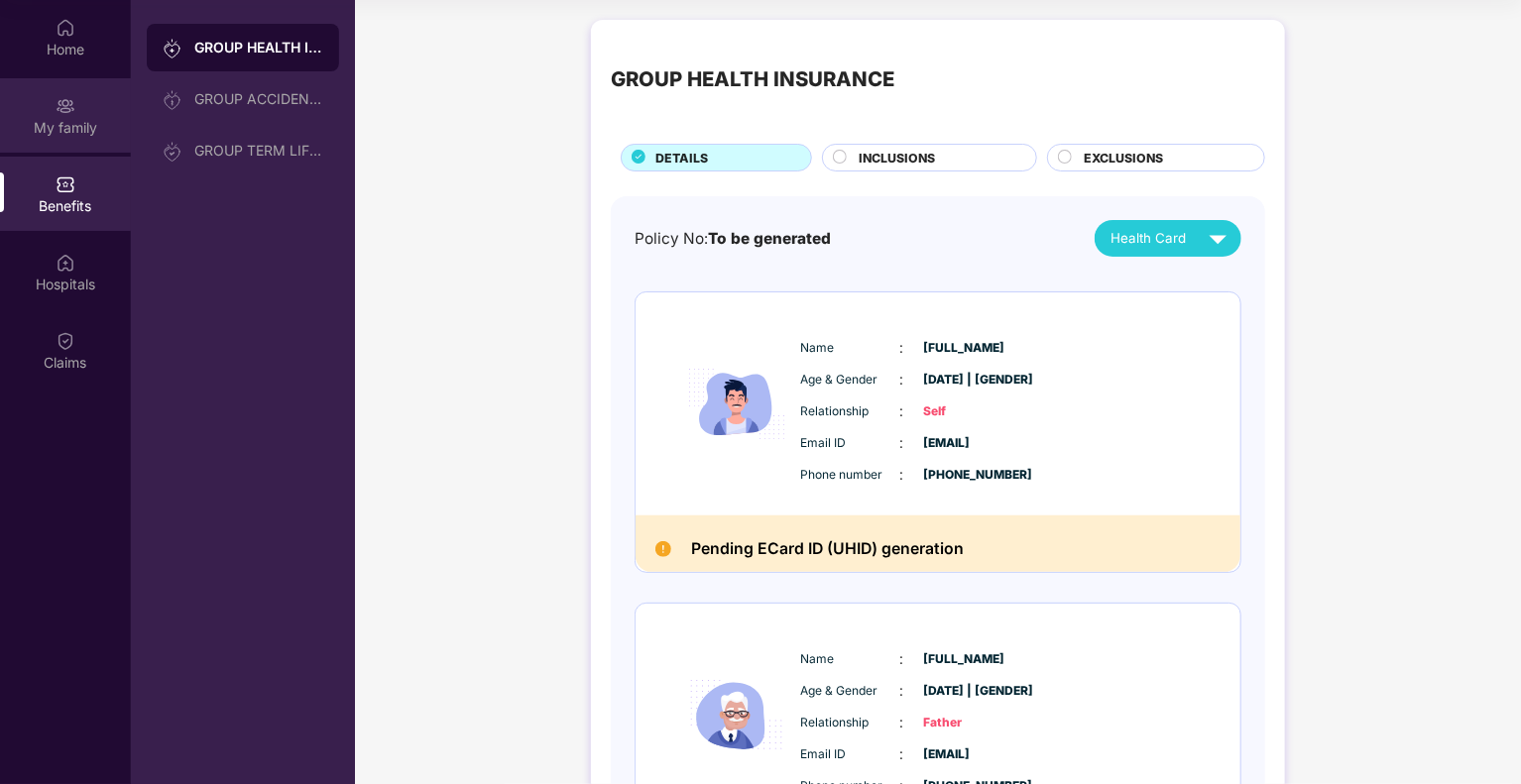 click on "My family" at bounding box center (65, 128) 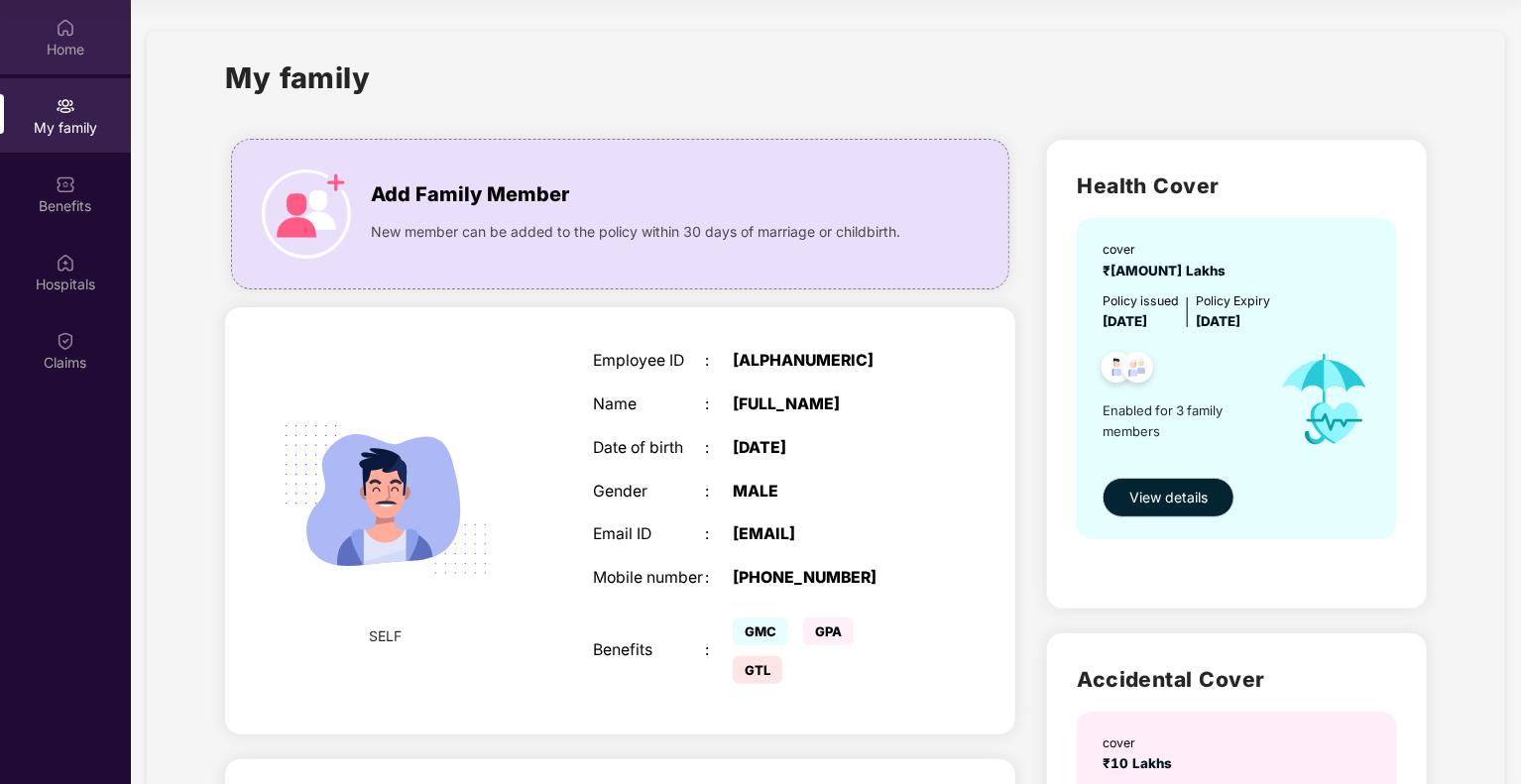click on "Home" at bounding box center [65, 50] 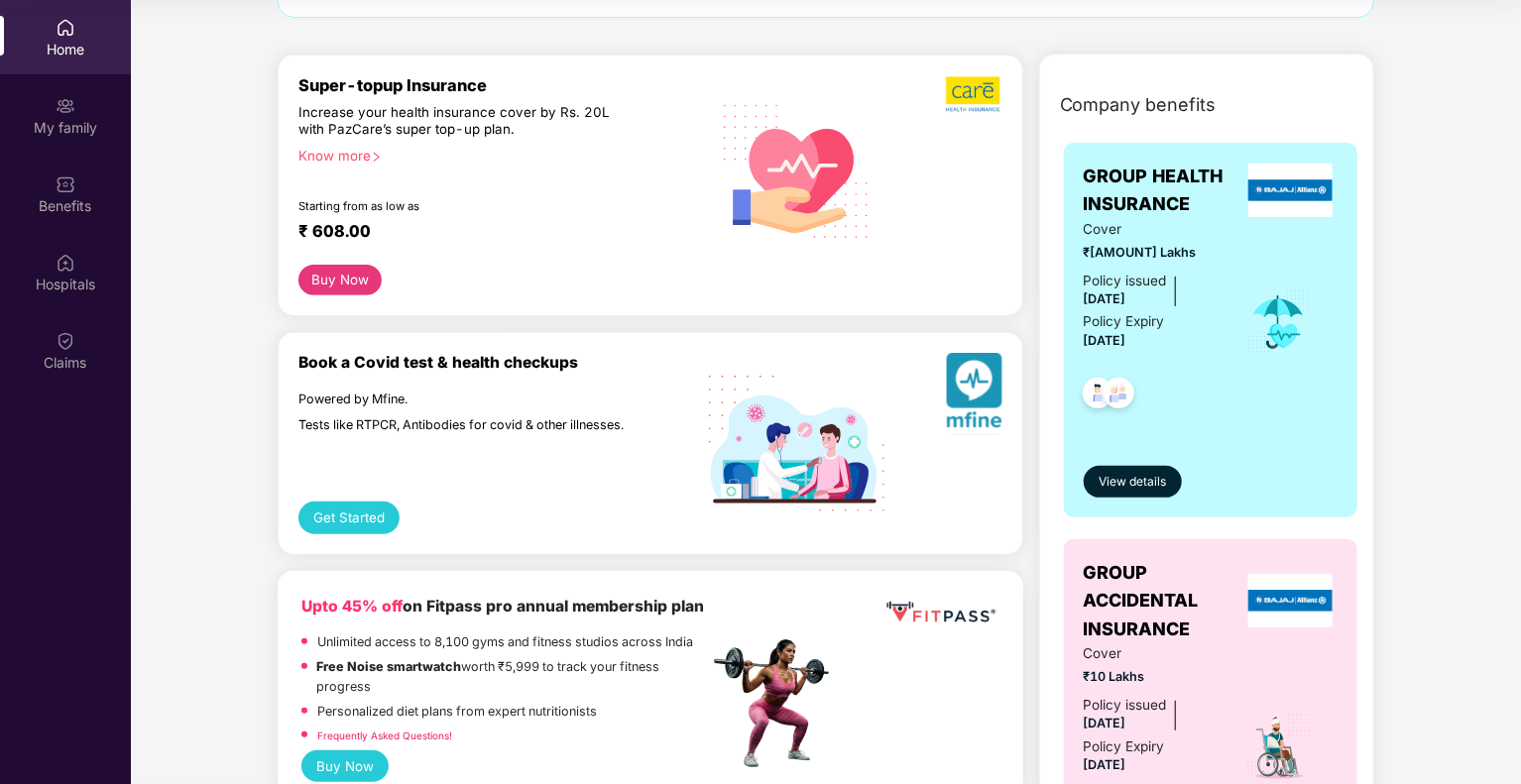scroll, scrollTop: 0, scrollLeft: 0, axis: both 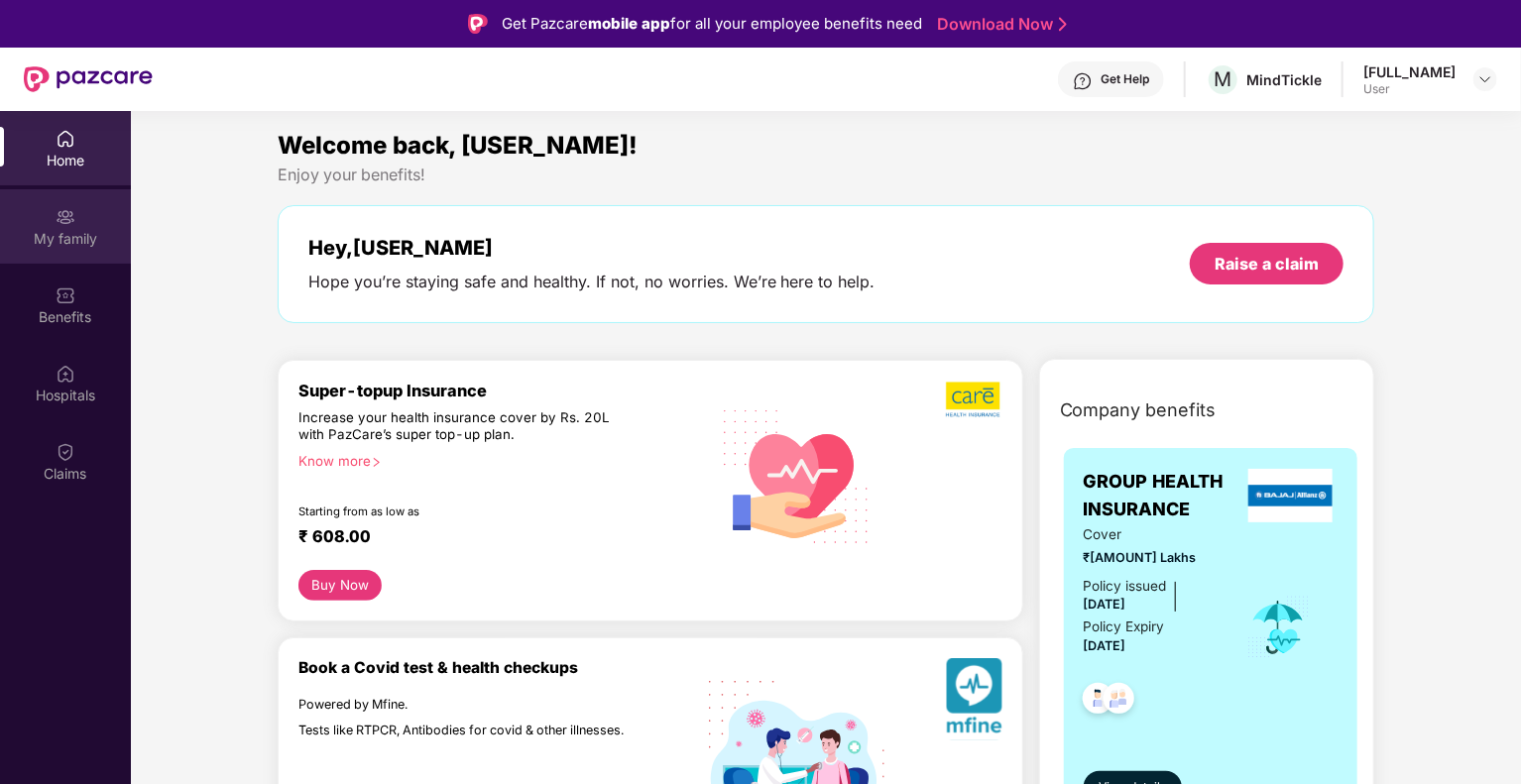 click on "My family" at bounding box center [65, 226] 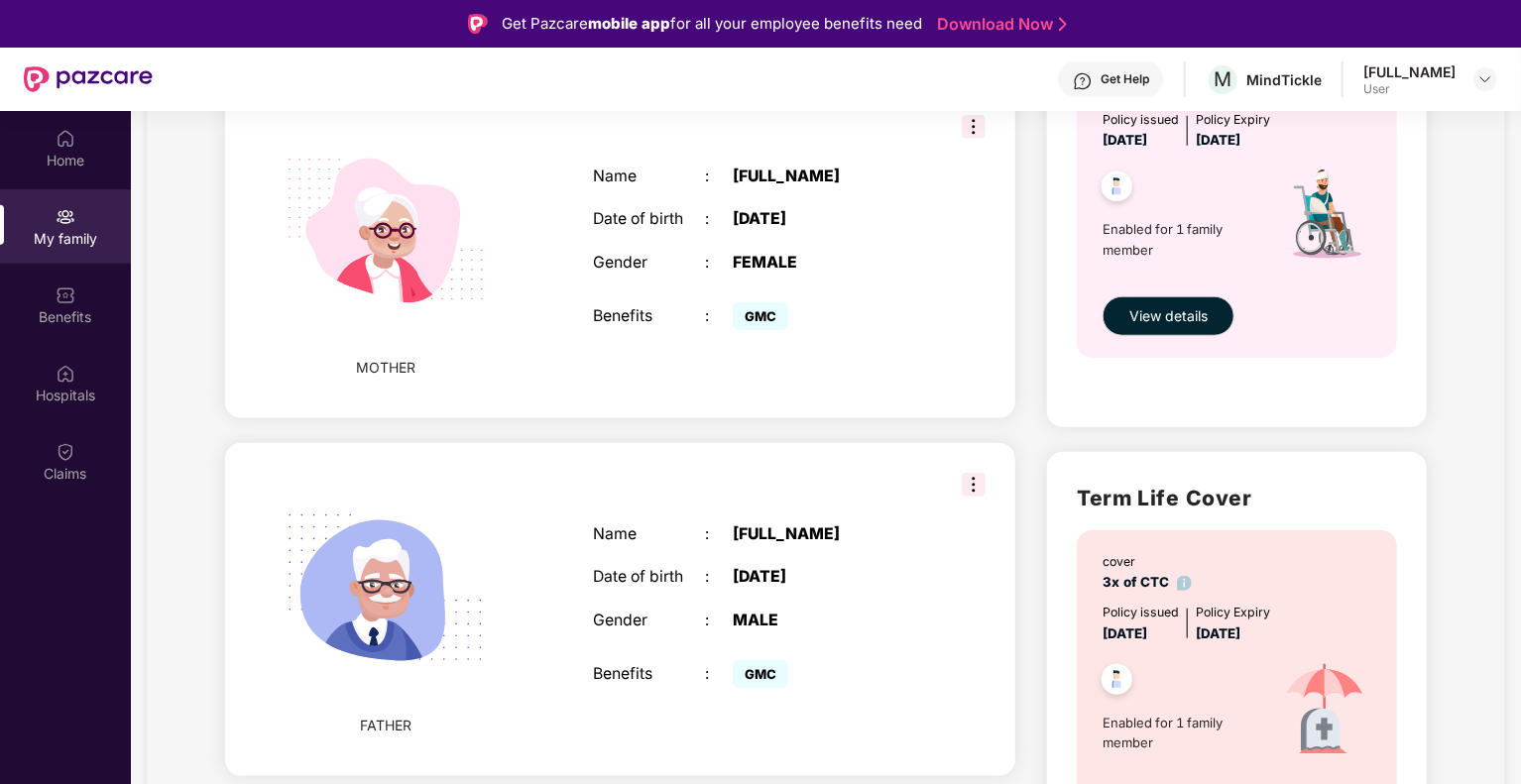 scroll, scrollTop: 890, scrollLeft: 0, axis: vertical 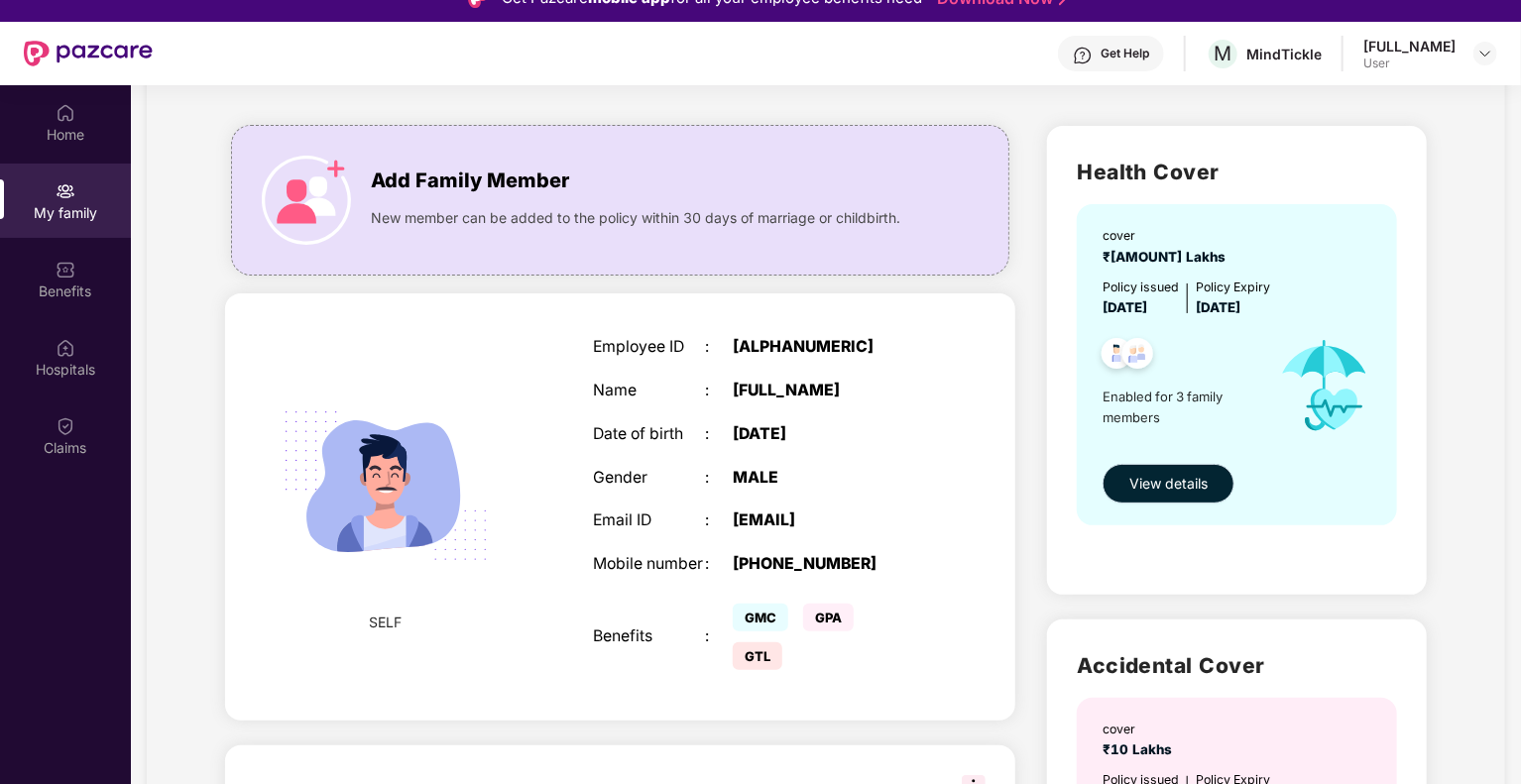 click on "View details" at bounding box center (1168, 484) 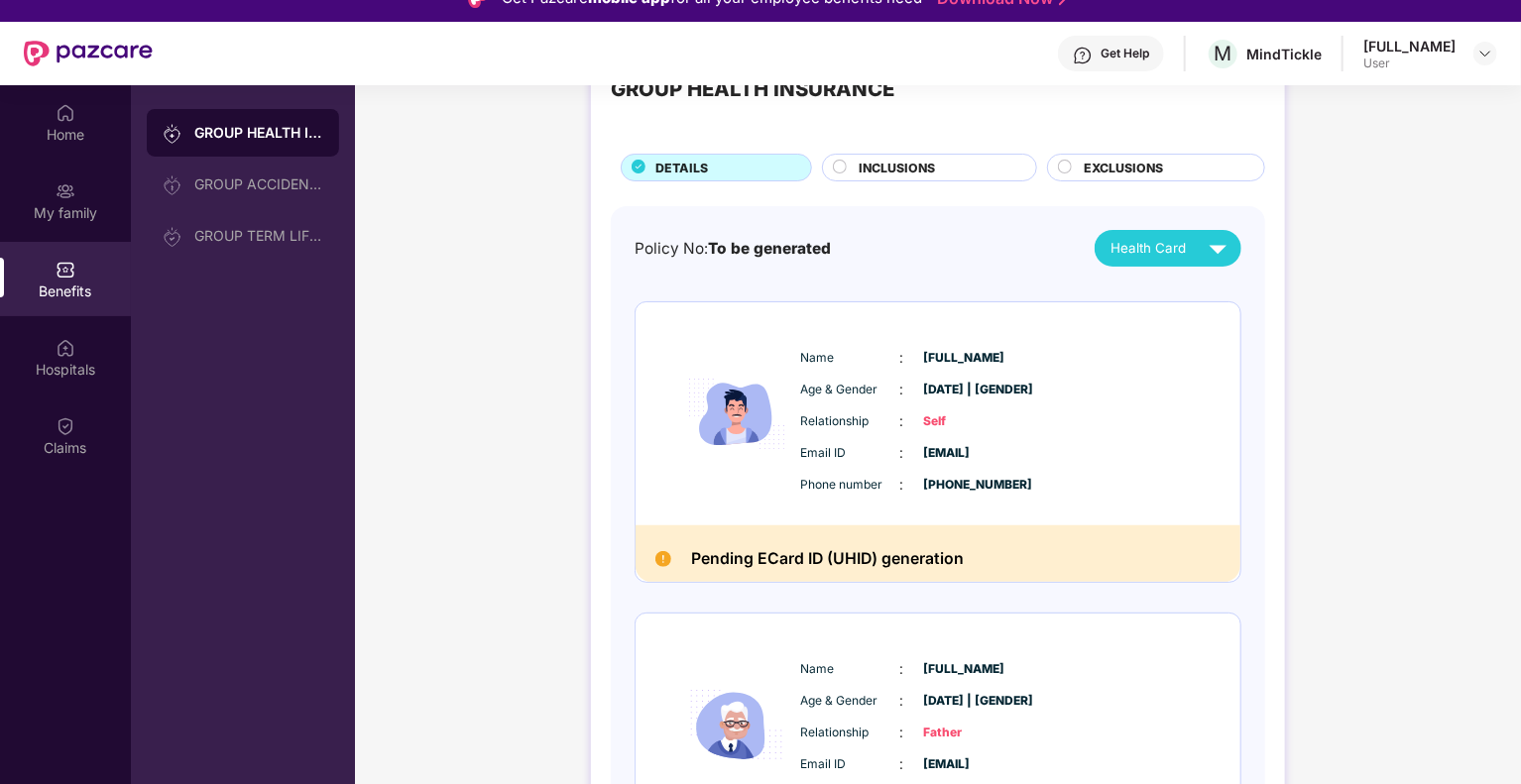 scroll, scrollTop: 0, scrollLeft: 0, axis: both 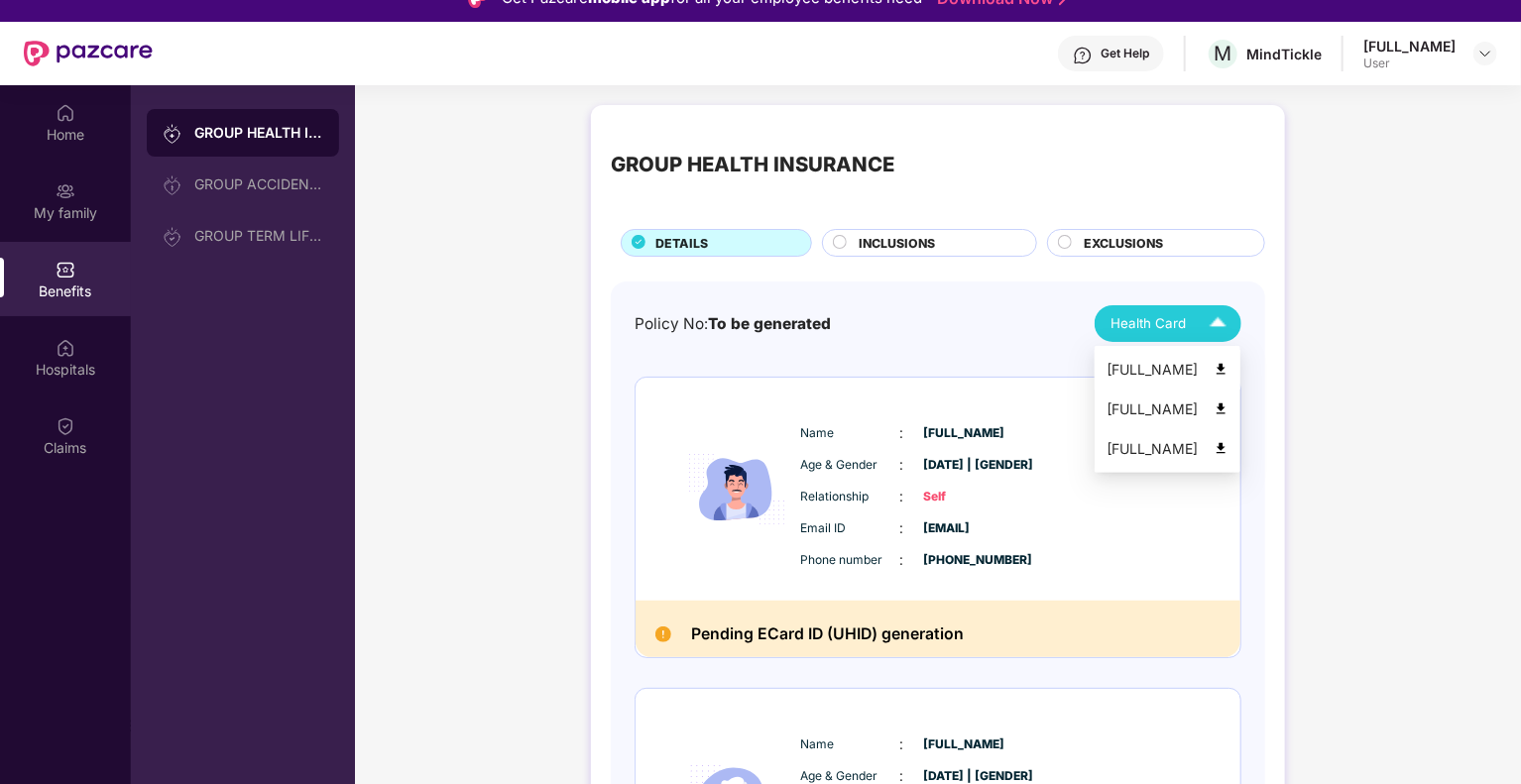 click at bounding box center [1221, 369] 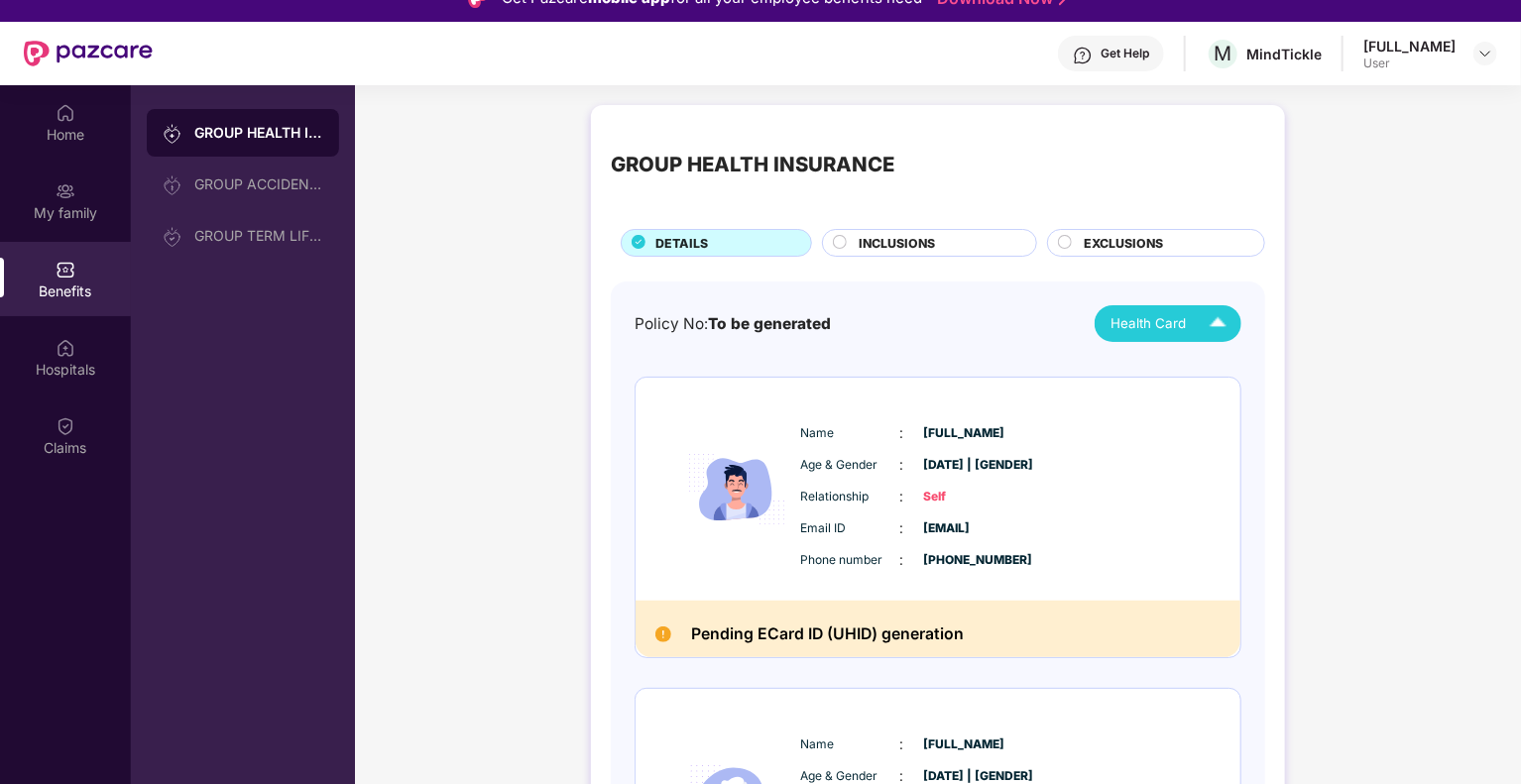 scroll, scrollTop: 0, scrollLeft: 0, axis: both 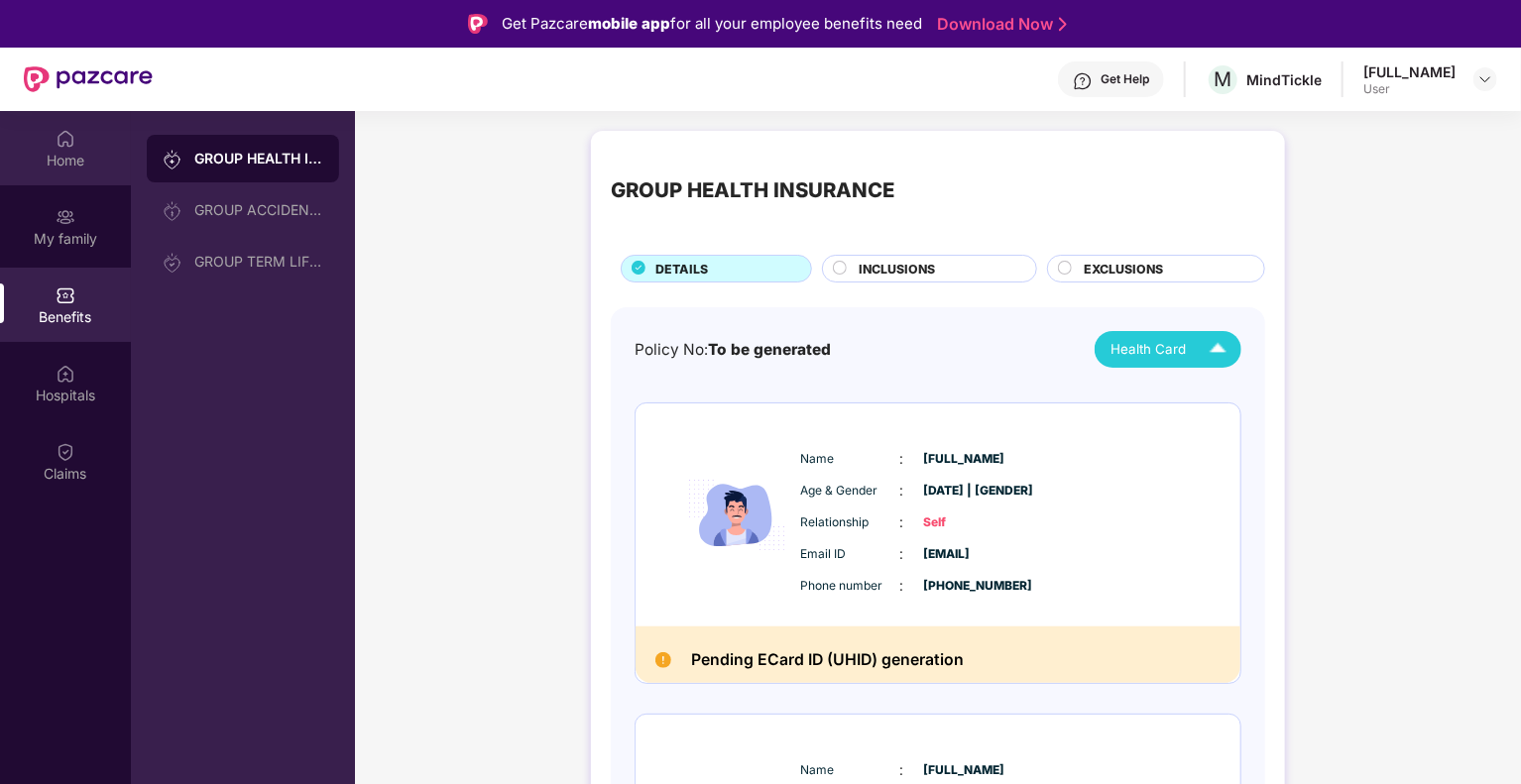 click on "Home" at bounding box center [65, 161] 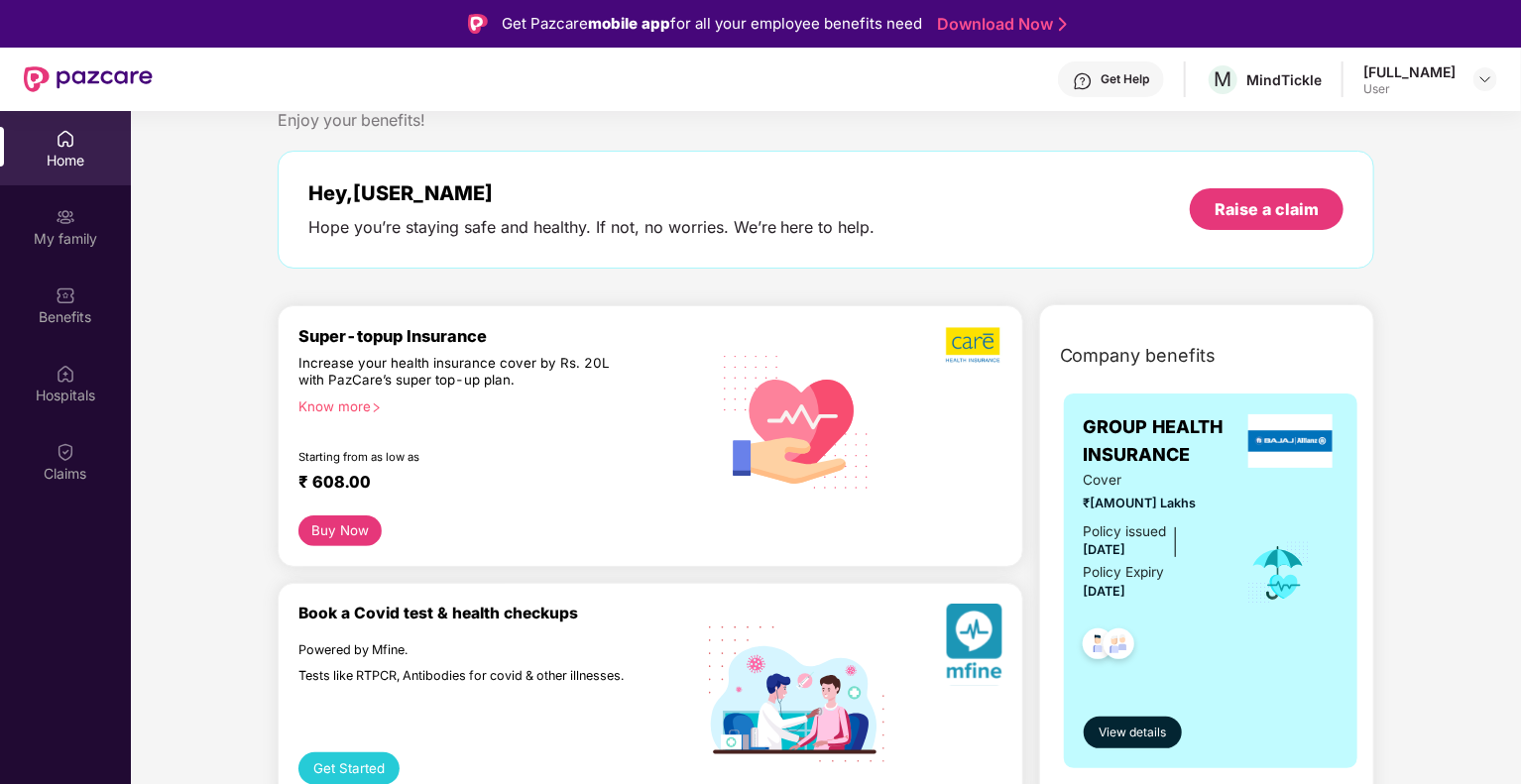scroll, scrollTop: 198, scrollLeft: 0, axis: vertical 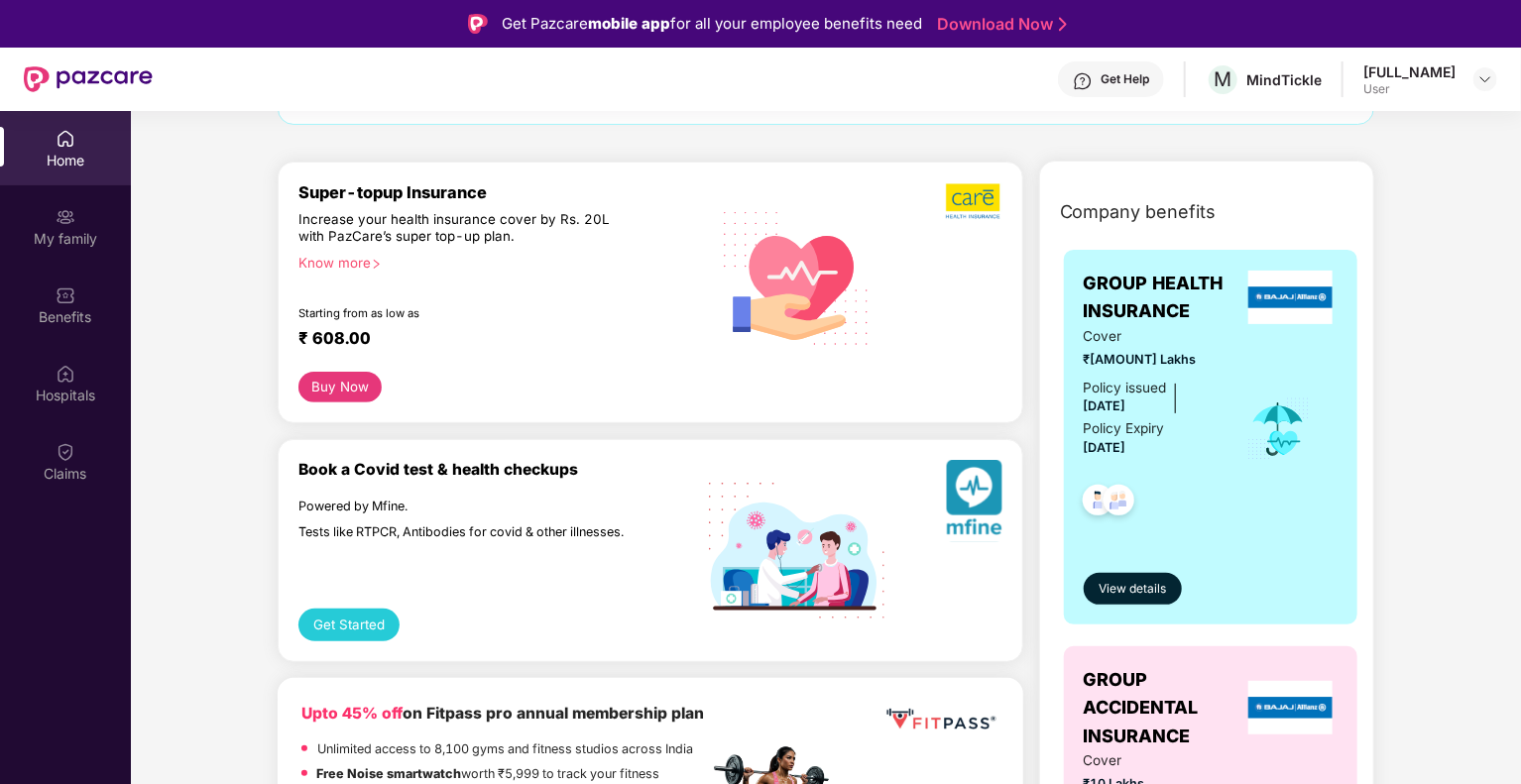 click on "Buy Now" at bounding box center (340, 387) 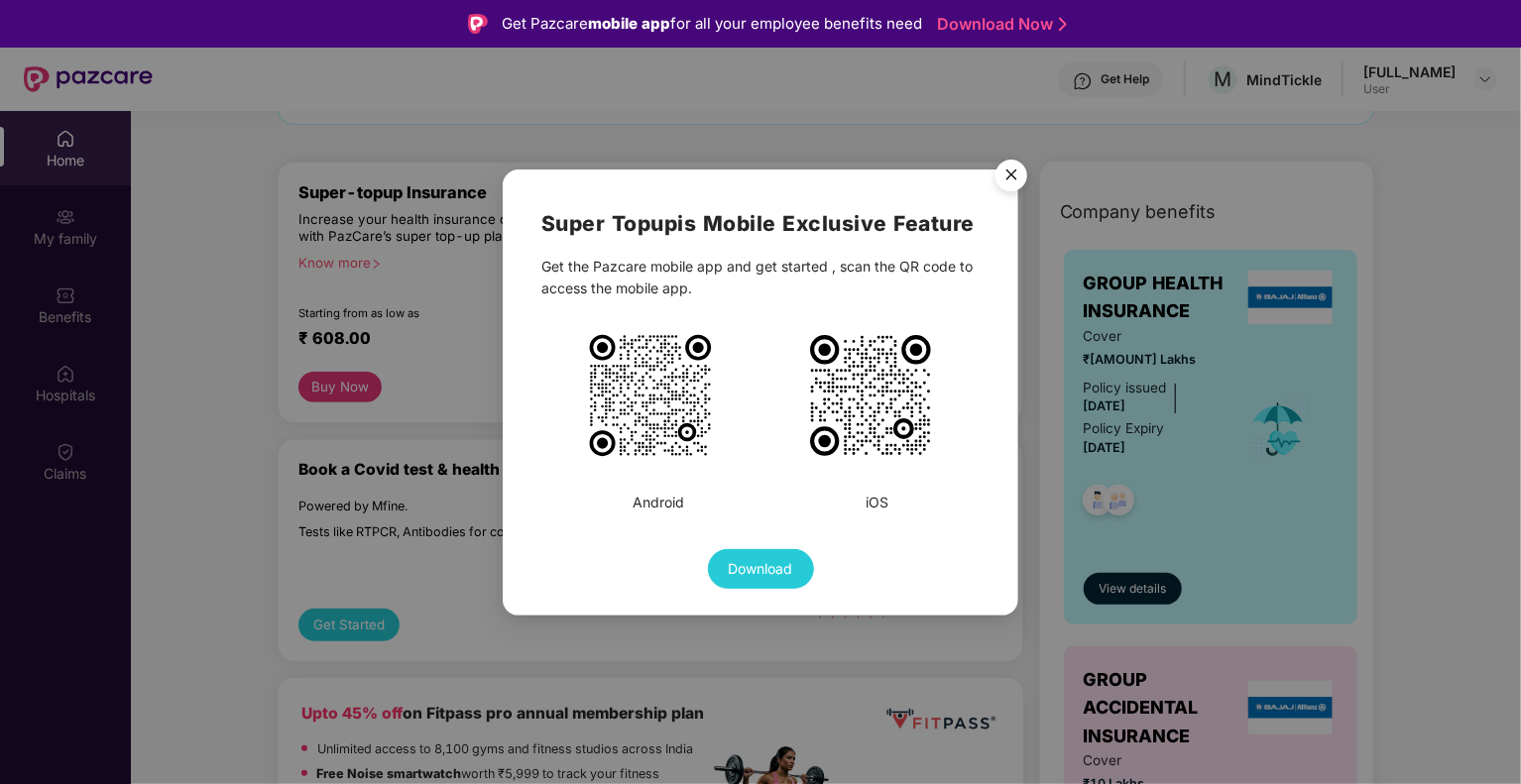 click at bounding box center [1011, 178] 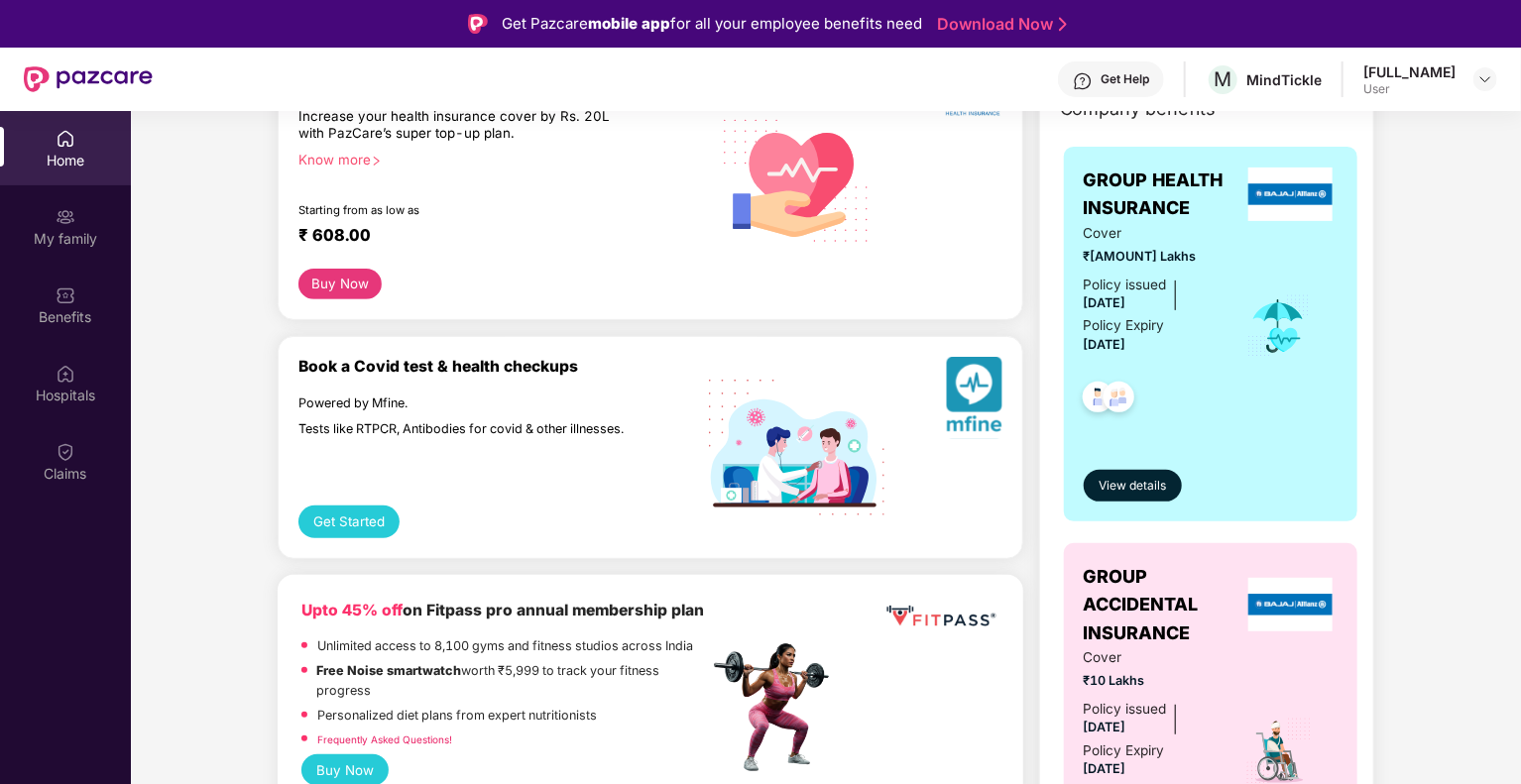scroll, scrollTop: 307, scrollLeft: 0, axis: vertical 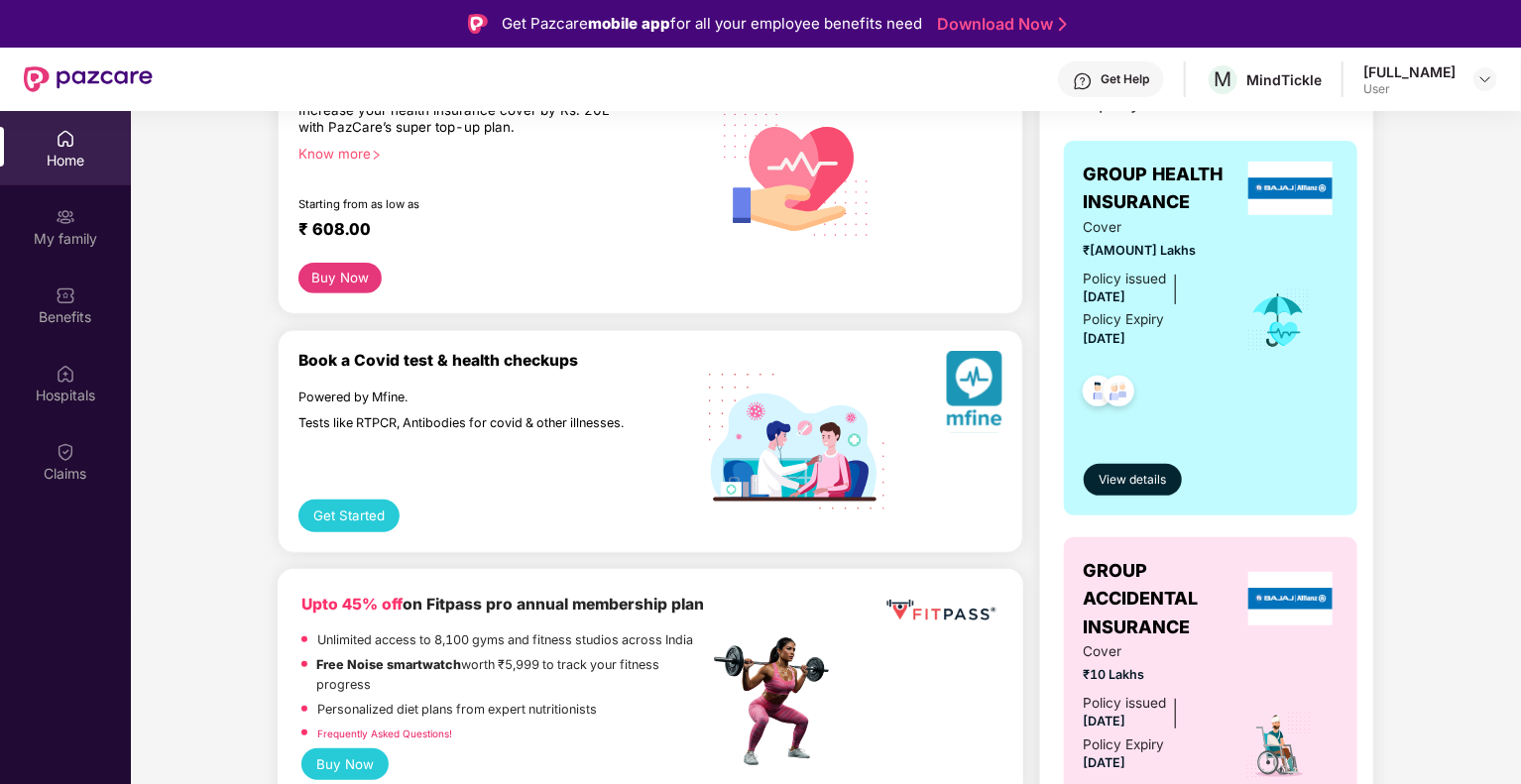 drag, startPoint x: 1076, startPoint y: 296, endPoint x: 1174, endPoint y: 344, distance: 109.12378 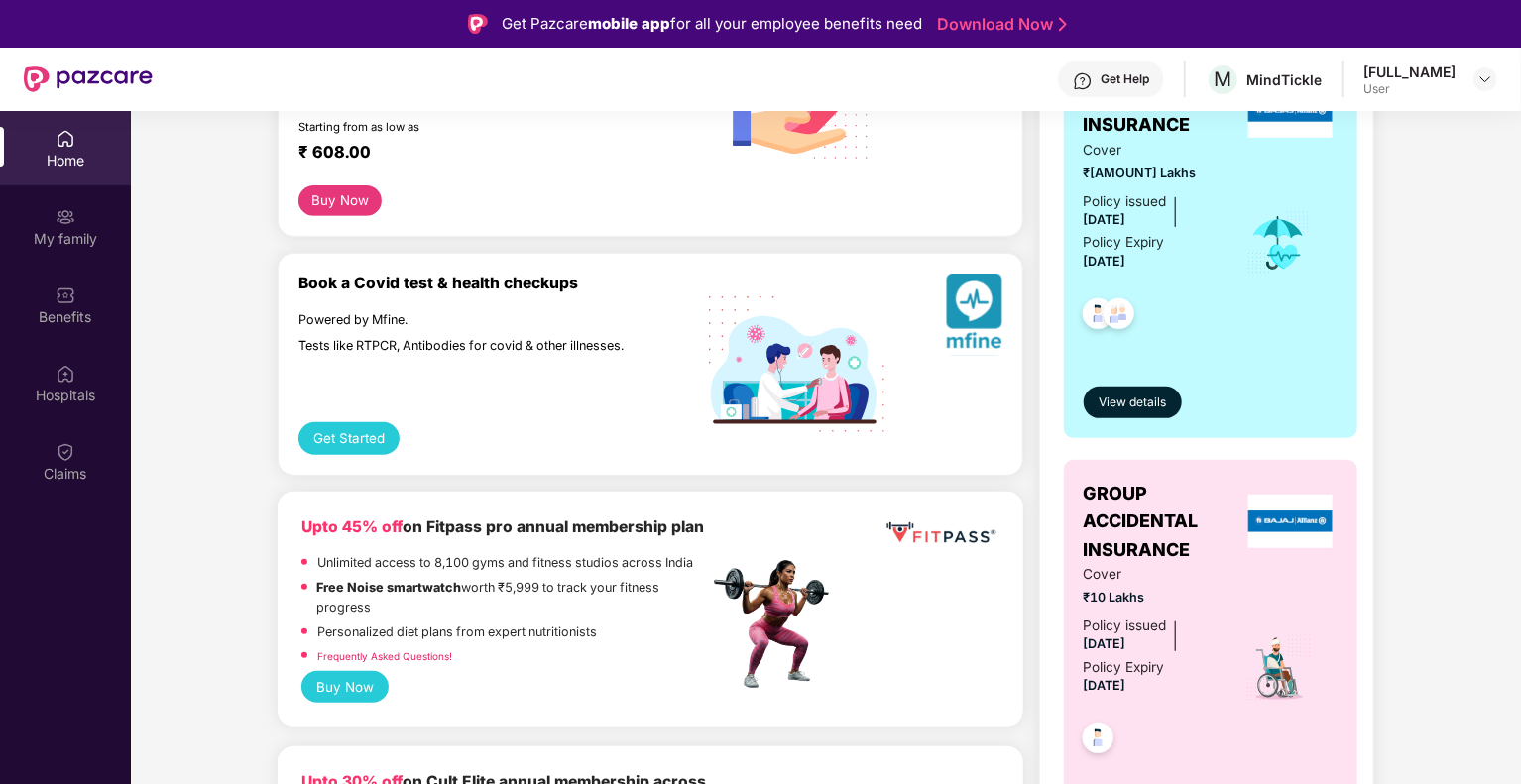 scroll, scrollTop: 343, scrollLeft: 0, axis: vertical 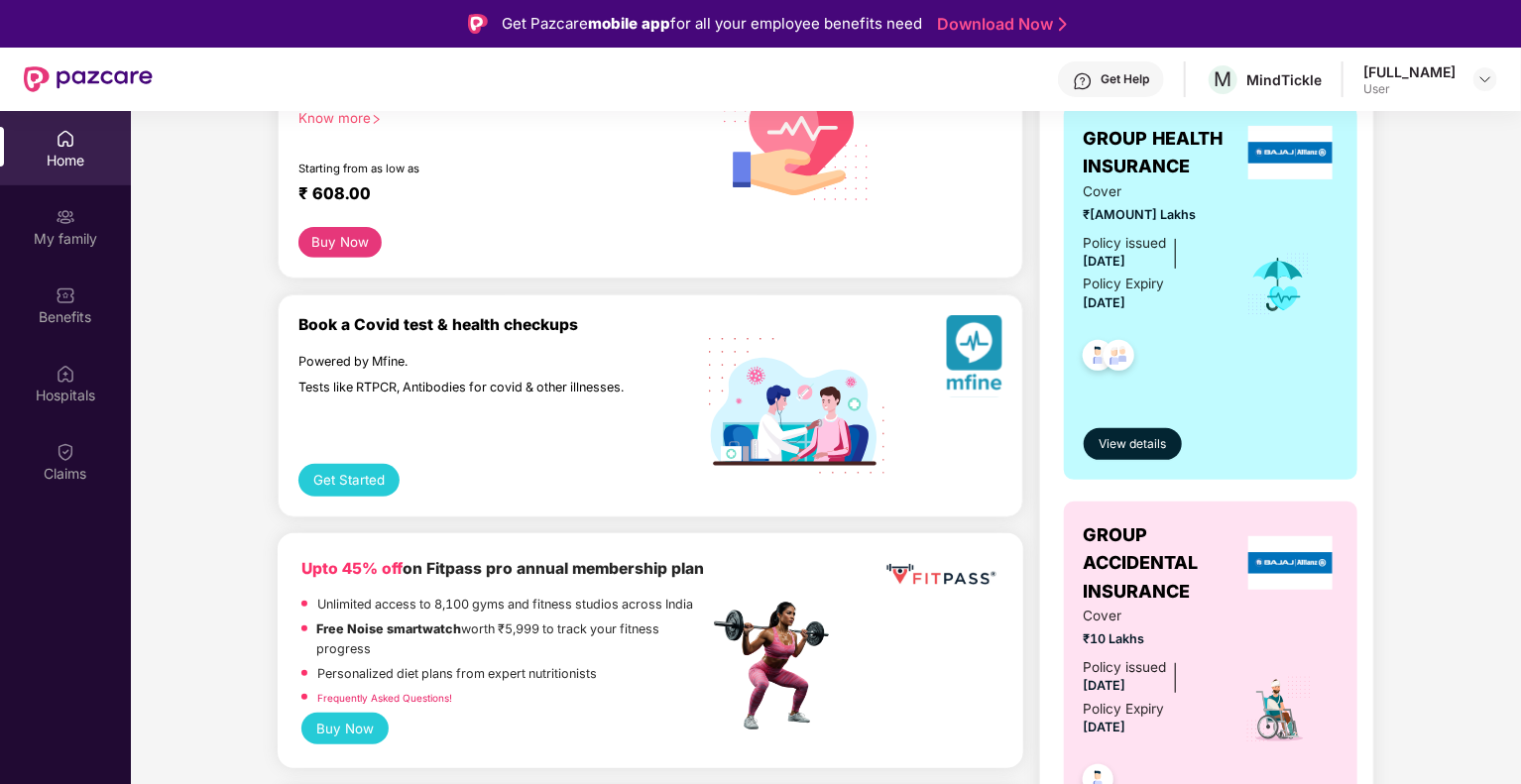 click on "Company benefits GROUP HEALTH INSURANCE Cover ₹[AMOUNT] Lakhs    Policy issued [DATE] Policy Expiry [DATE] View details GROUP ACCIDENTAL INSURANCE Cover ₹[AMOUNT] Lakhs    Policy issued [DATE] Policy Expiry [DATE] View details GROUP TERM LIFE INSURANCE Cover 3x of CTC    Policy issued [DATE] Policy Expiry [DATE] View details" at bounding box center (1207, 694) 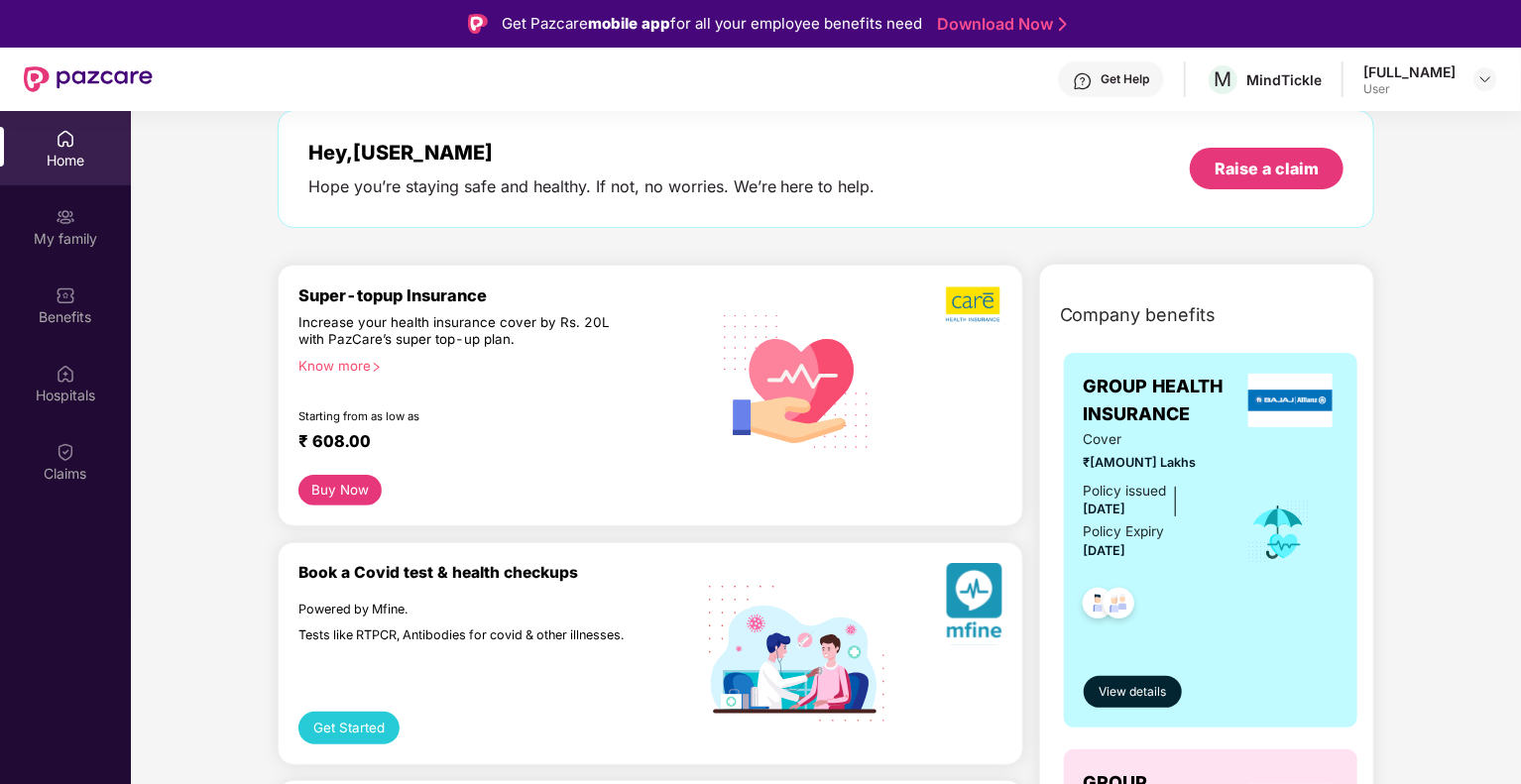 scroll, scrollTop: 0, scrollLeft: 0, axis: both 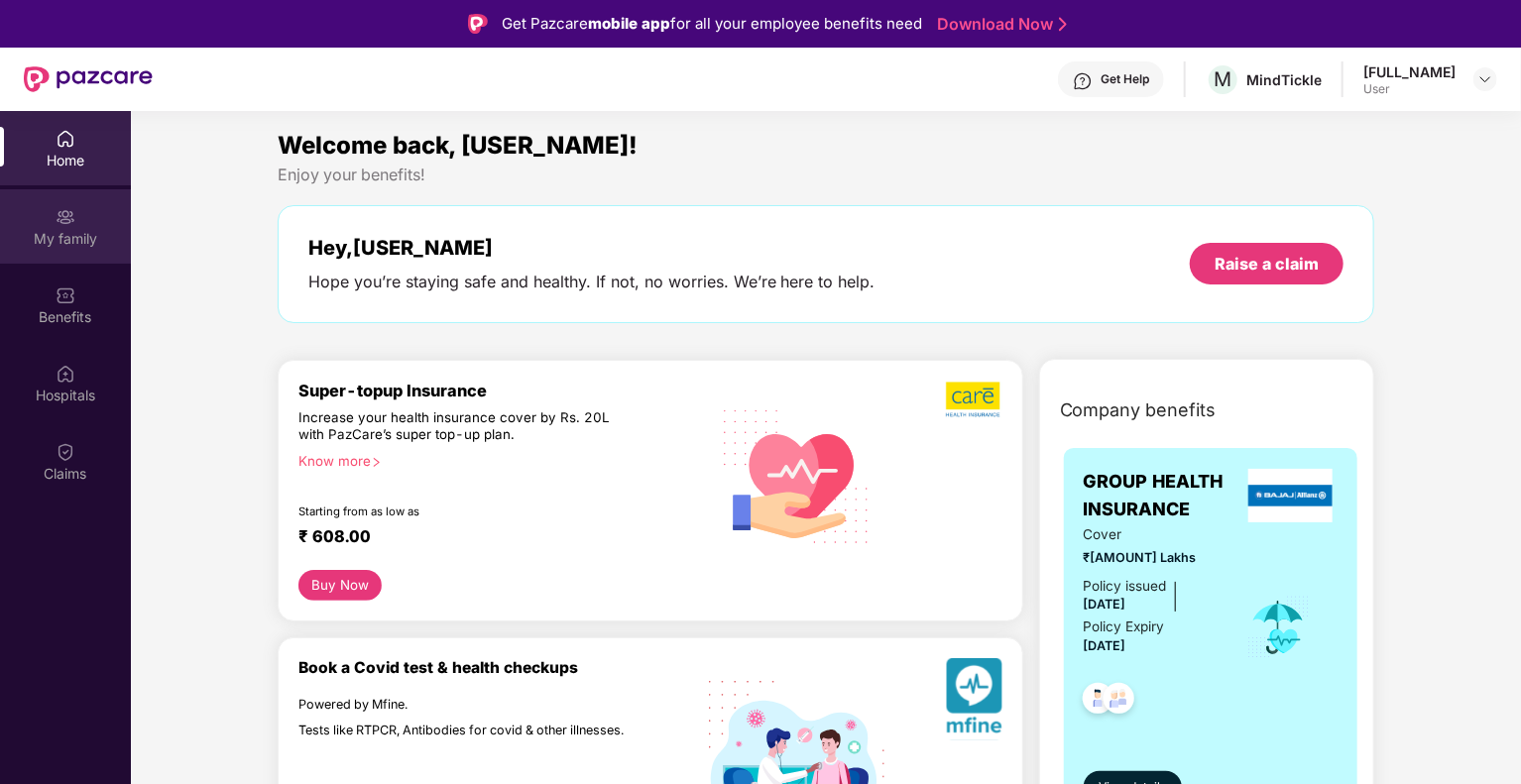 click on "My family" at bounding box center (65, 239) 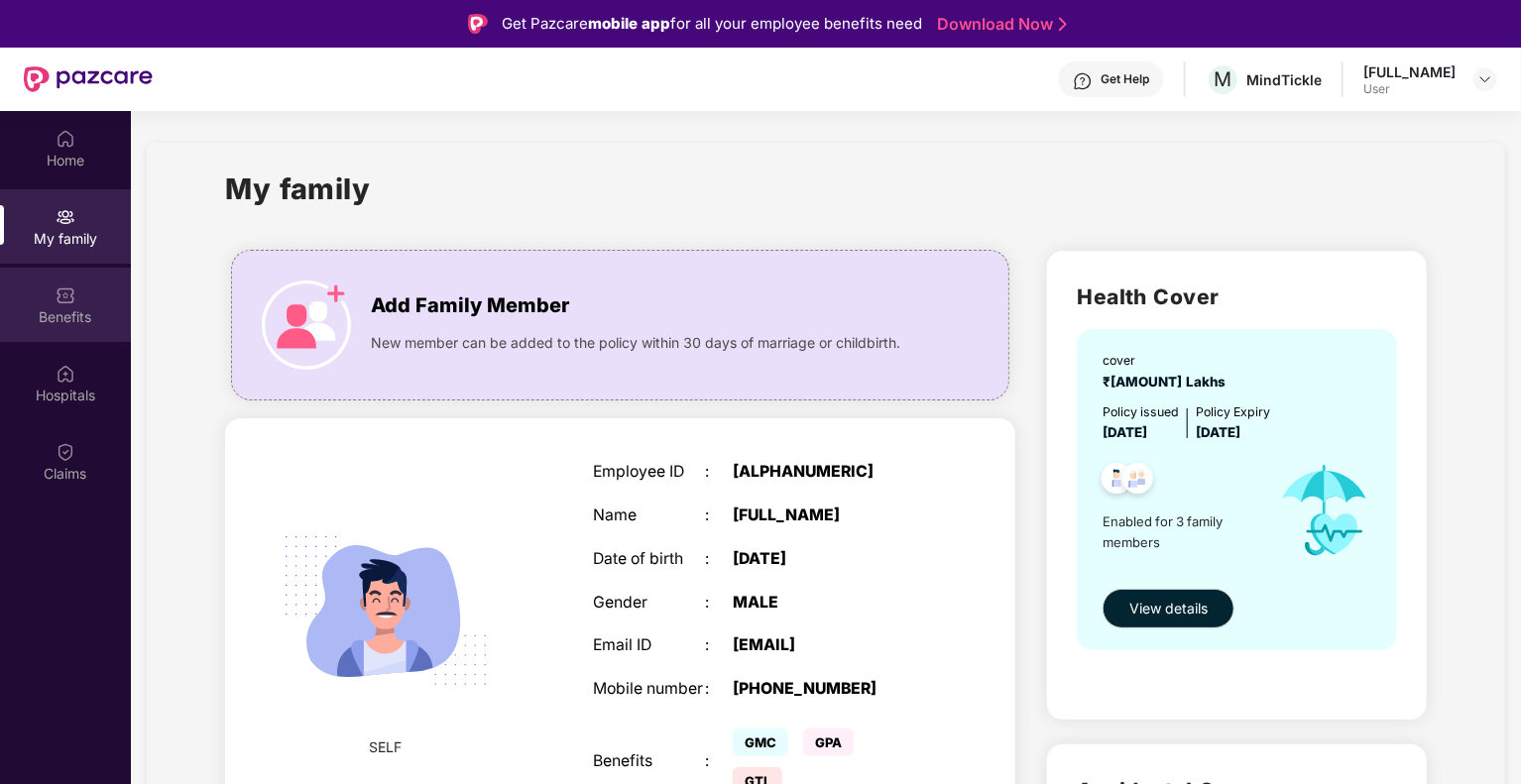 click on "Benefits" at bounding box center [65, 317] 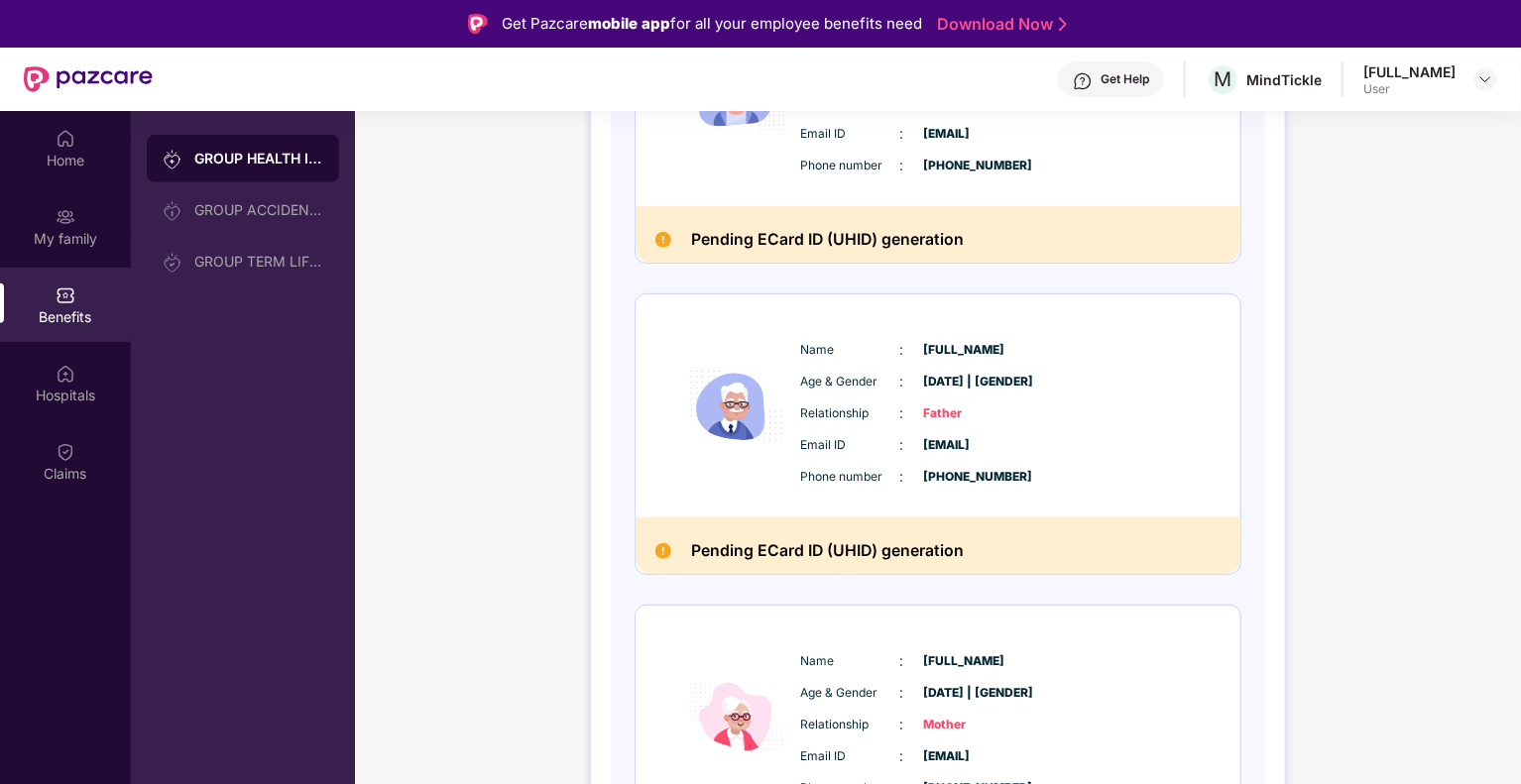 scroll, scrollTop: 532, scrollLeft: 0, axis: vertical 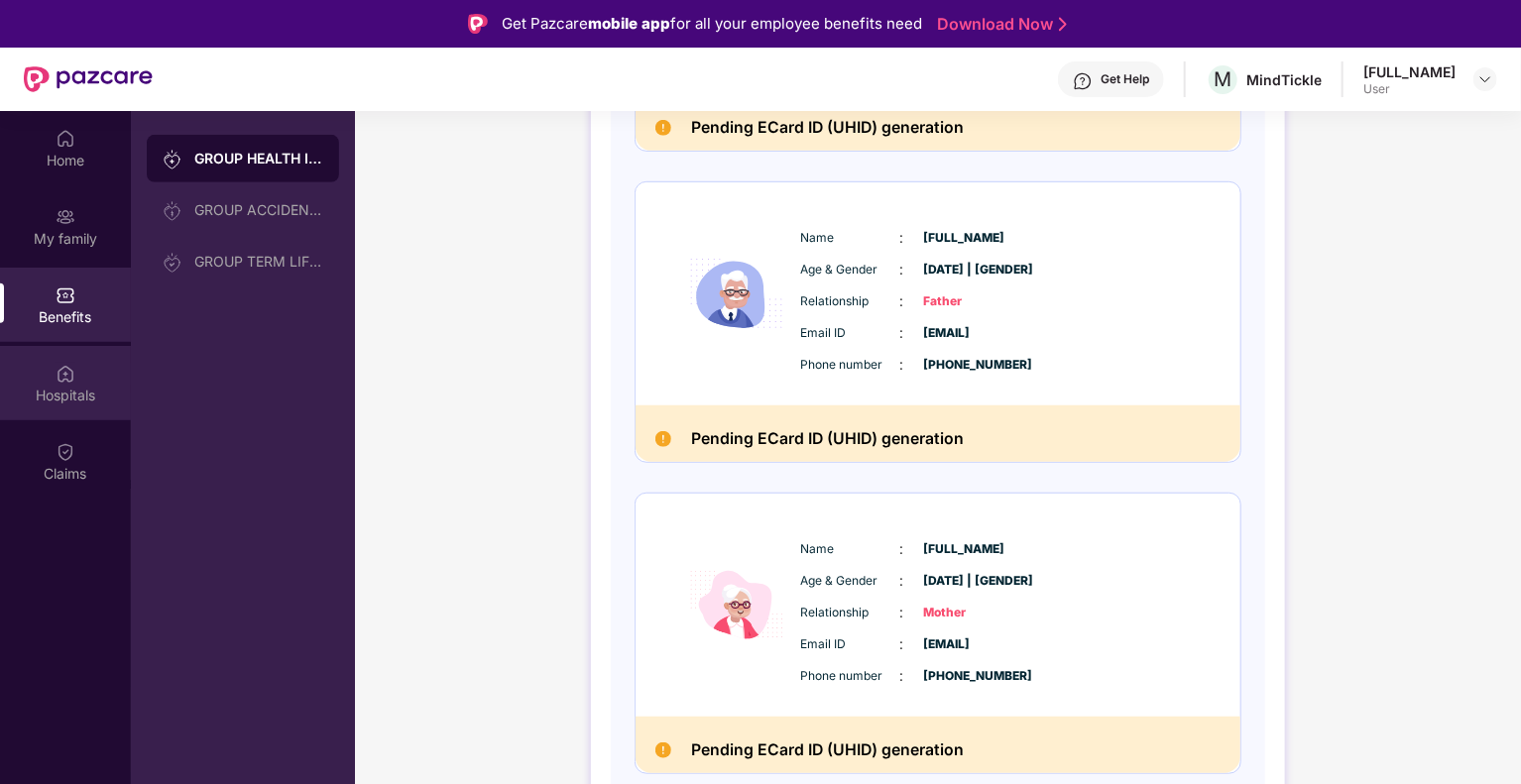 click on "Hospitals" at bounding box center [65, 395] 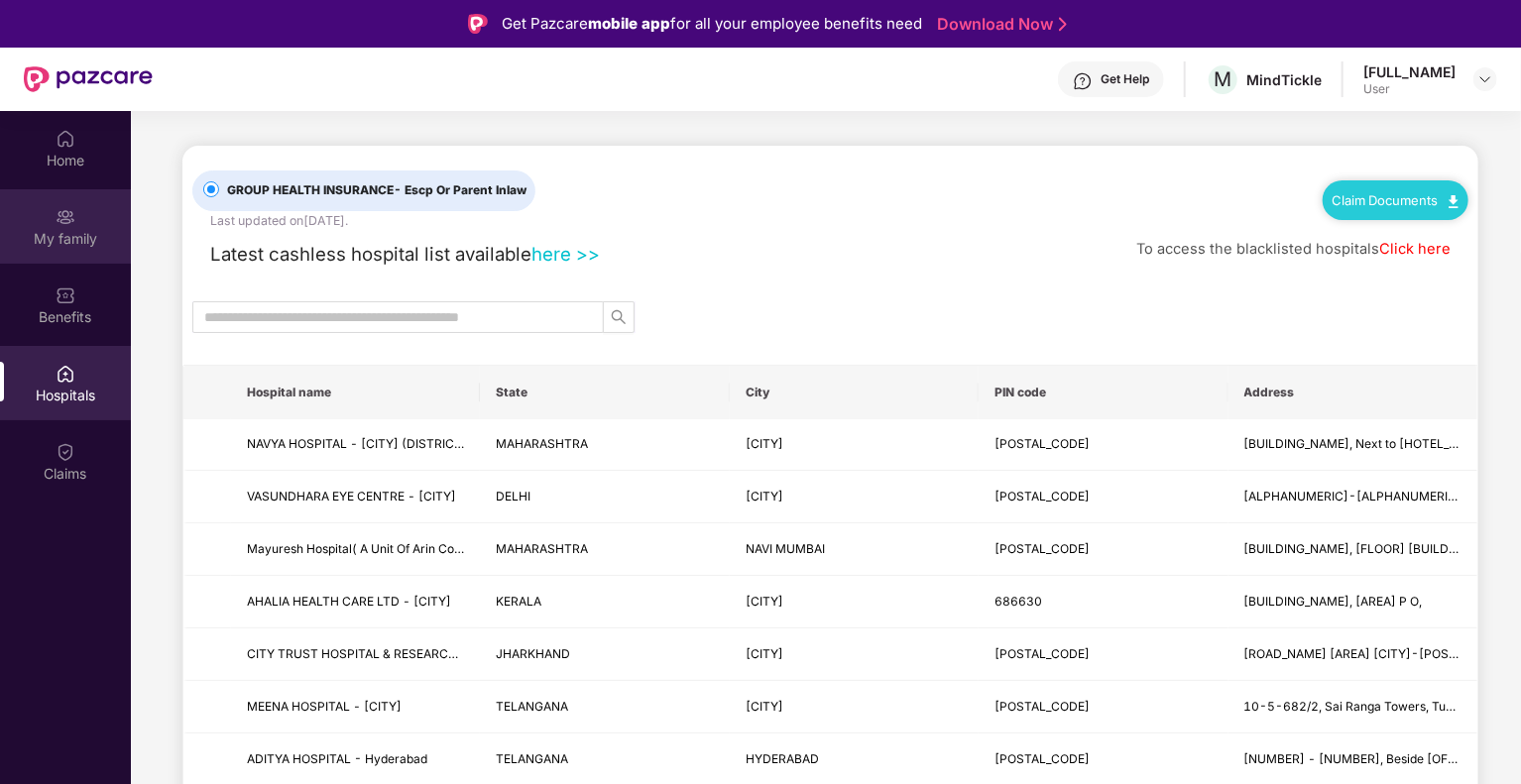 click on "My family" at bounding box center [65, 239] 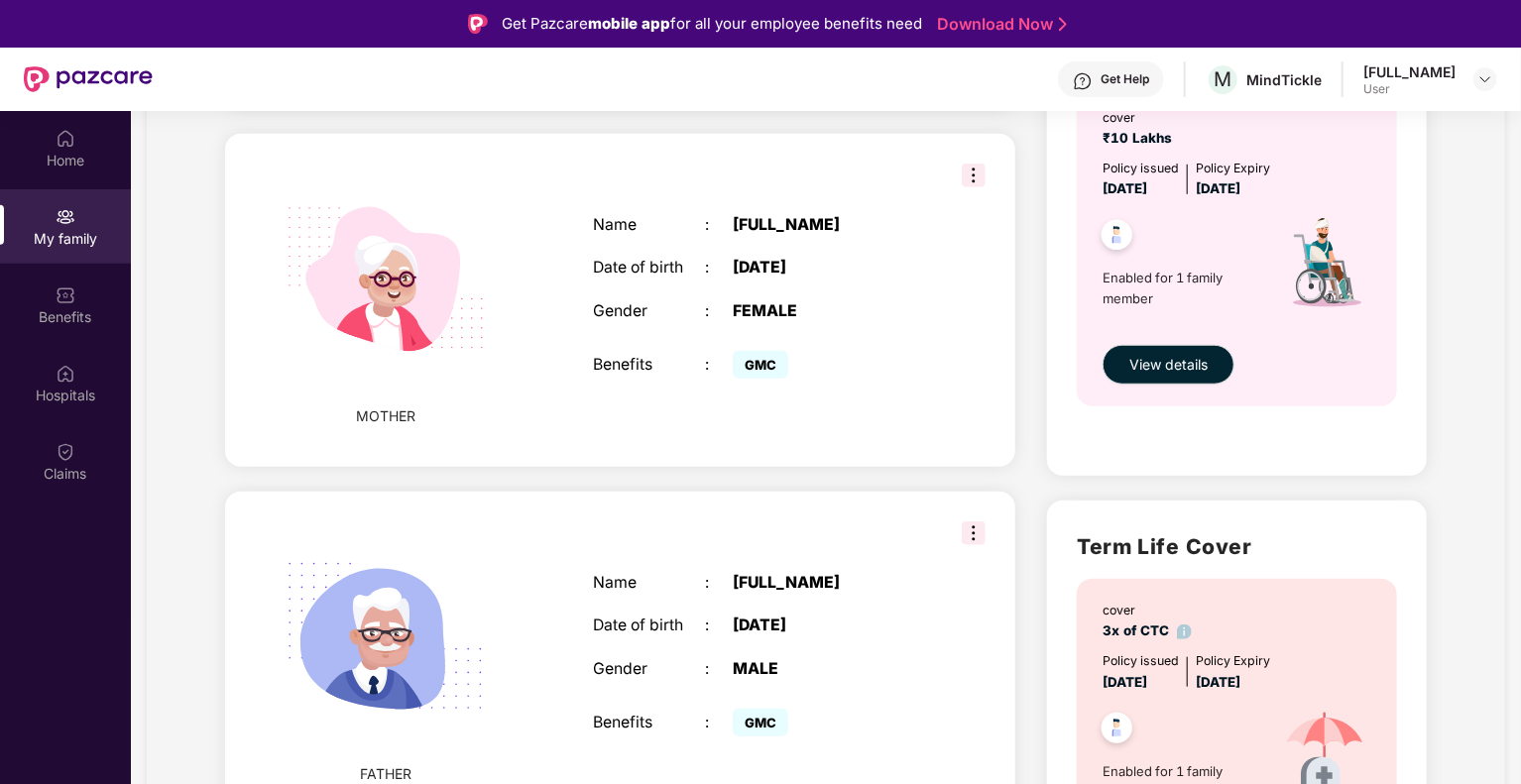 scroll, scrollTop: 890, scrollLeft: 0, axis: vertical 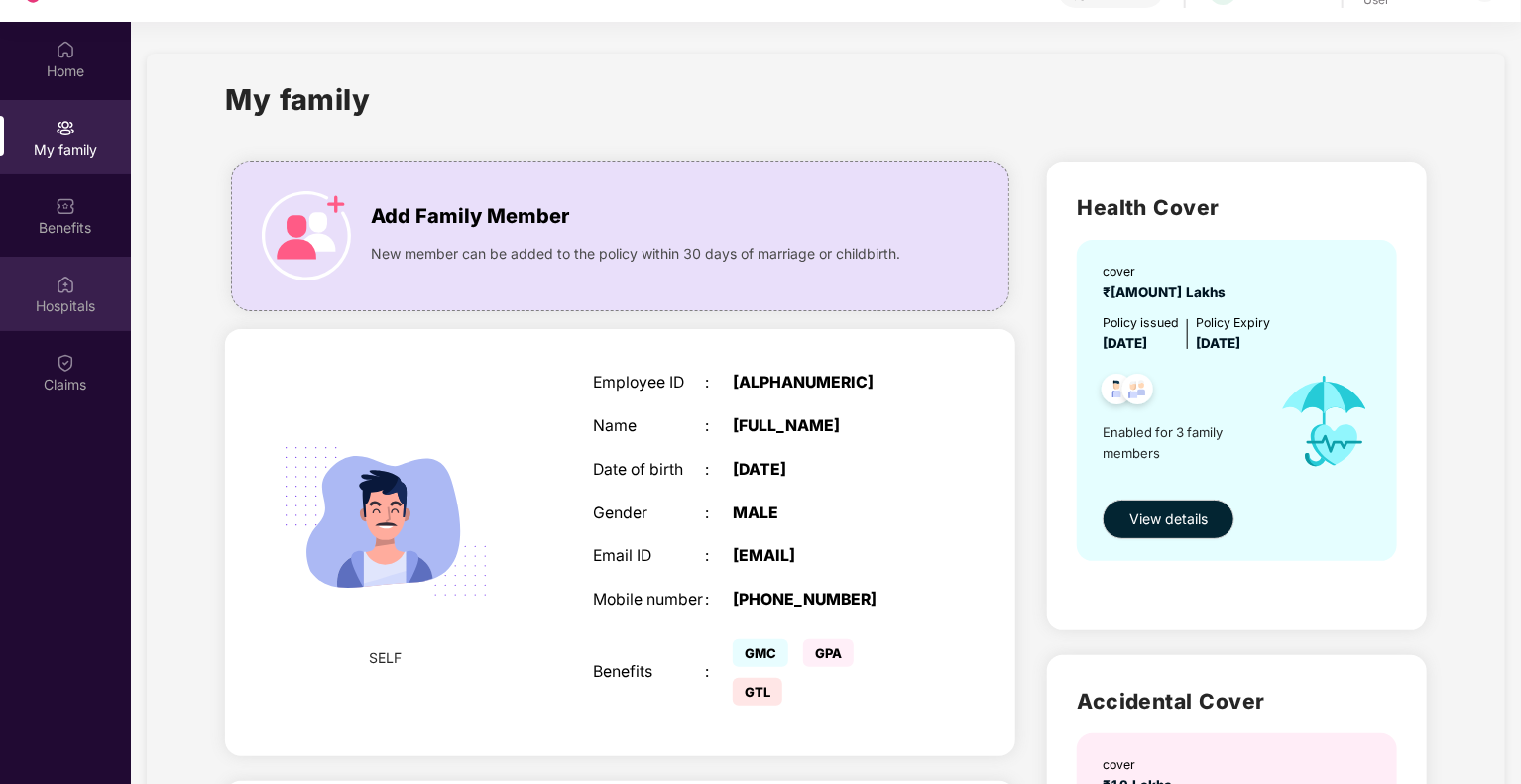 click on "Hospitals" at bounding box center (65, 293) 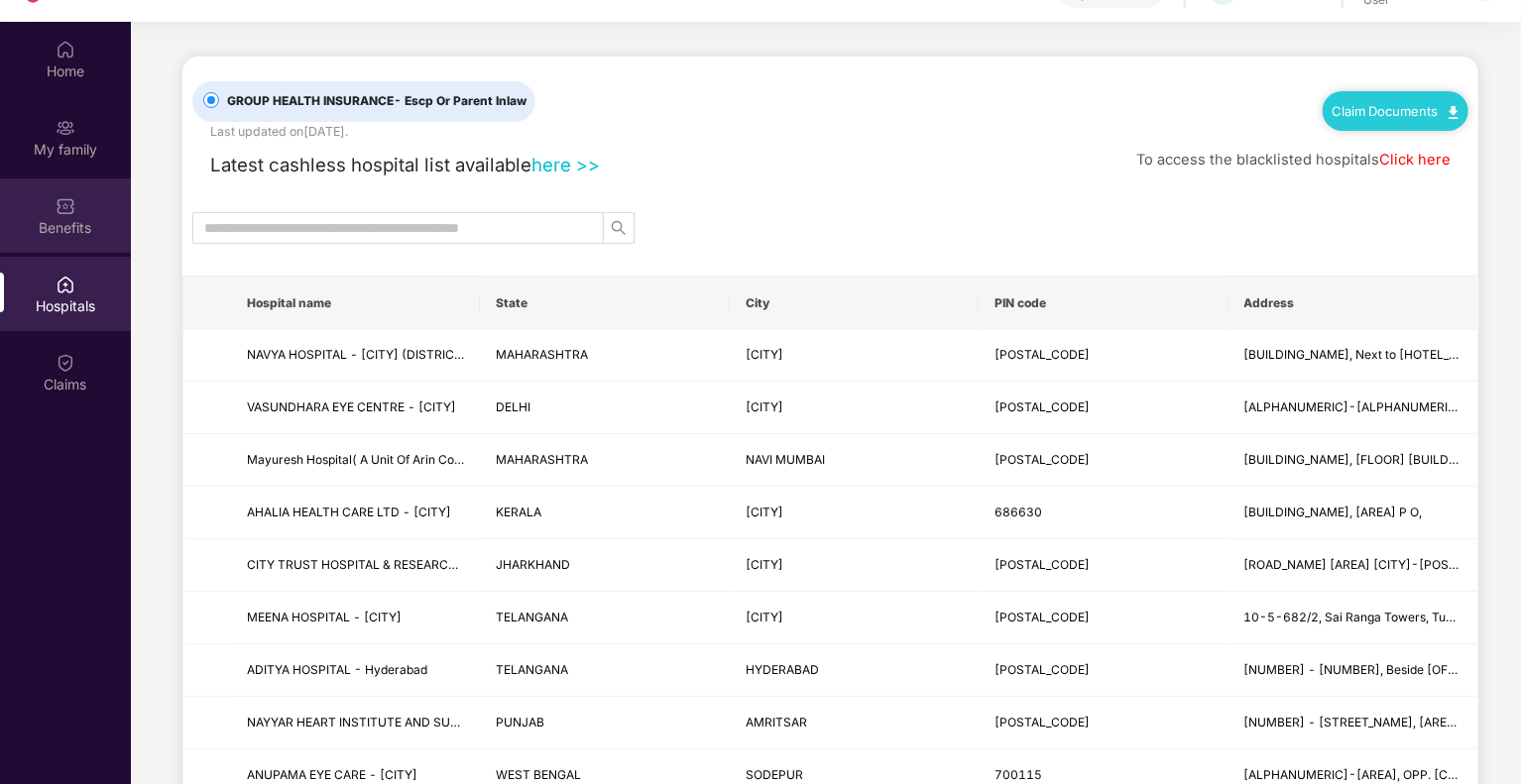 click on "Benefits" at bounding box center (65, 215) 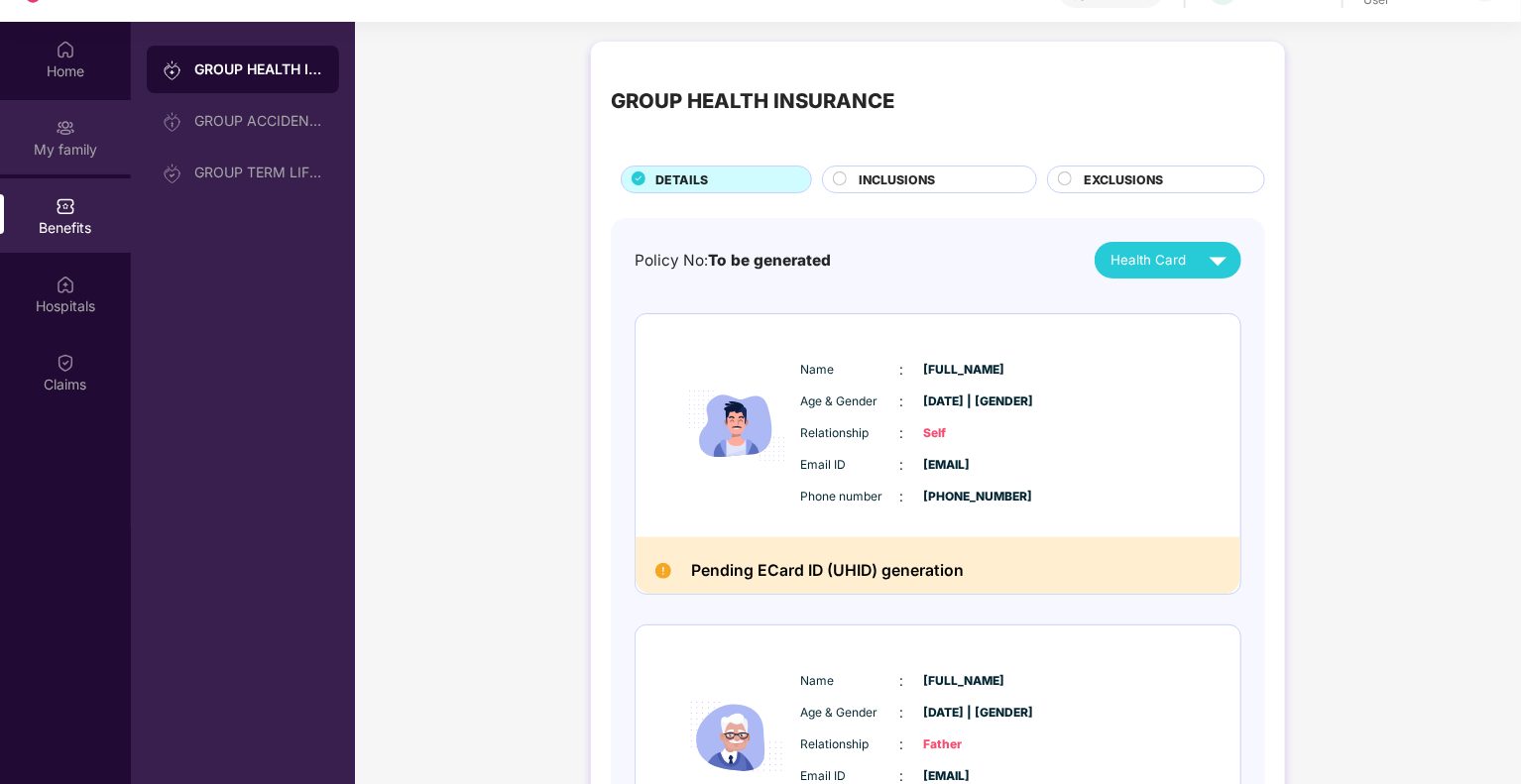 click on "My family" at bounding box center [65, 137] 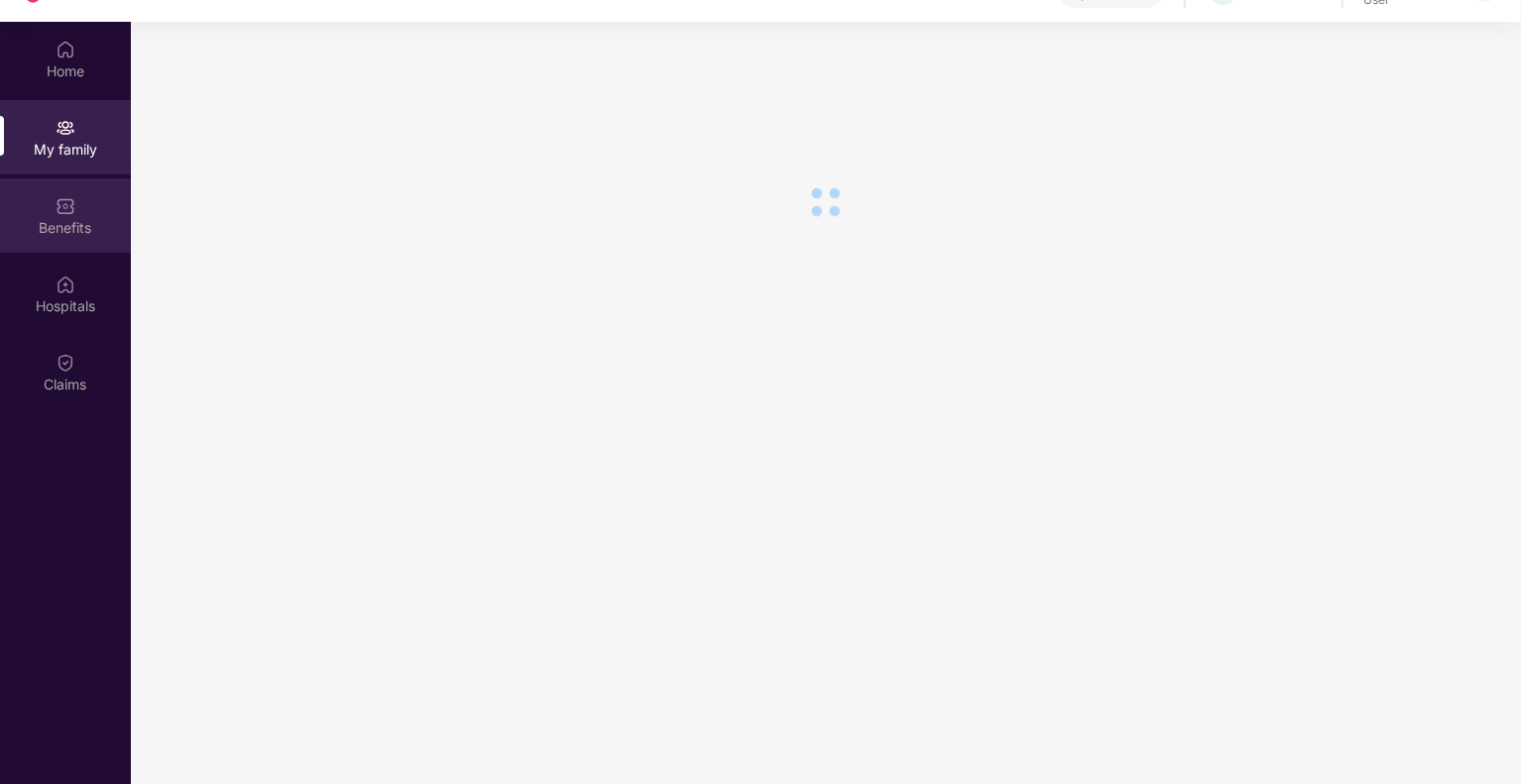 click on "Benefits" at bounding box center (65, 228) 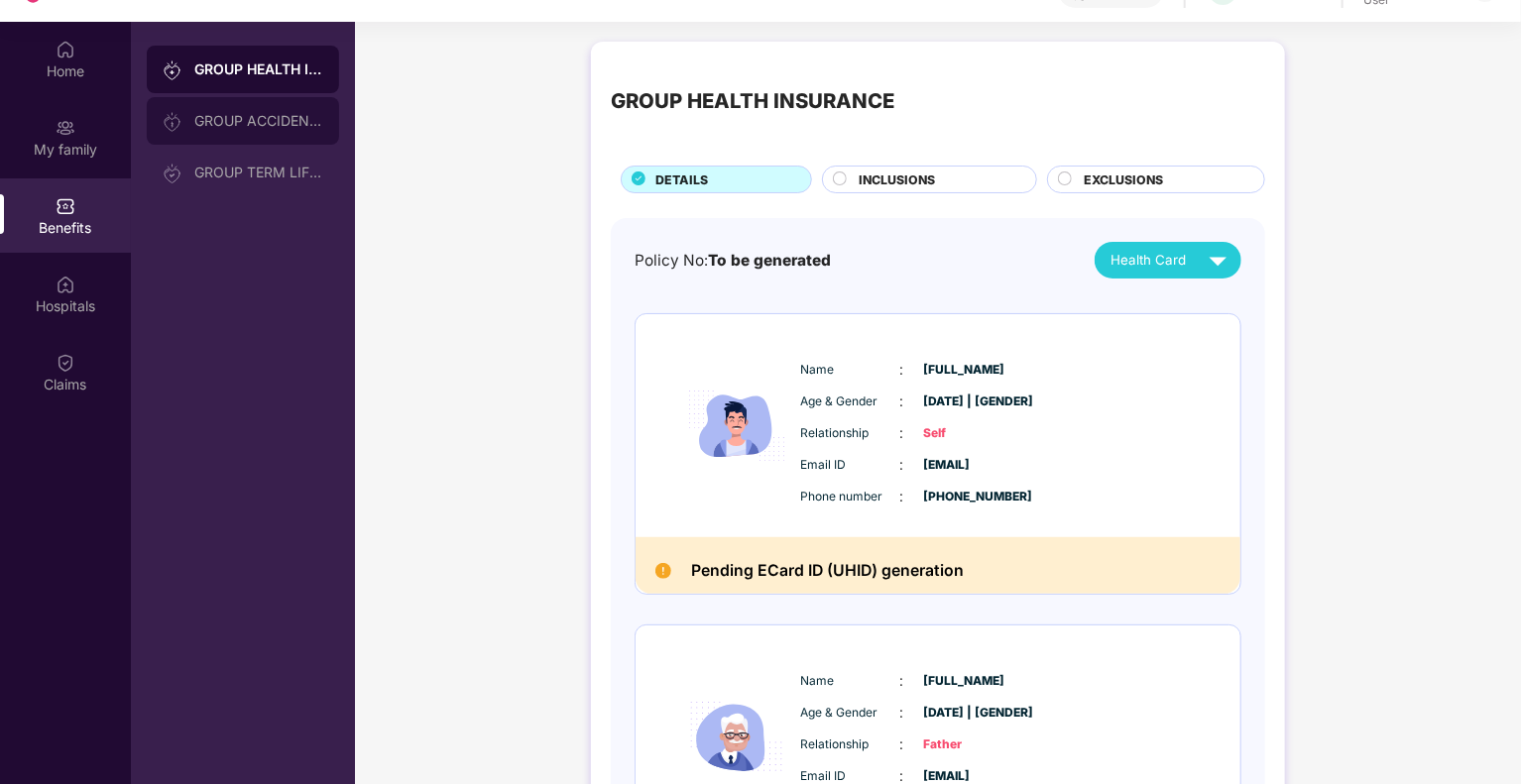 click on "GROUP ACCIDENTAL INSURANCE" at bounding box center [243, 121] 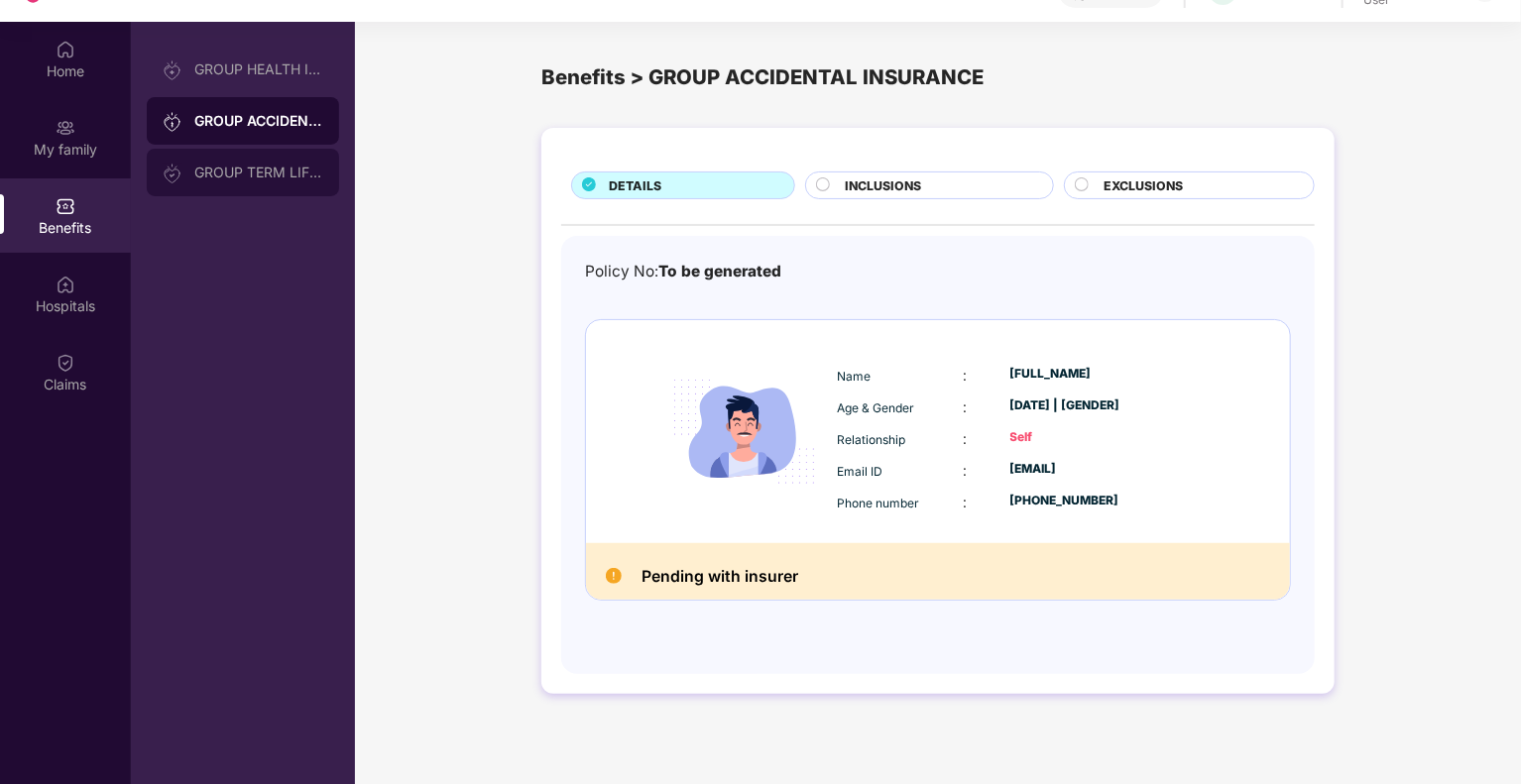 click on "GROUP TERM LIFE INSURANCE" at bounding box center (259, 172) 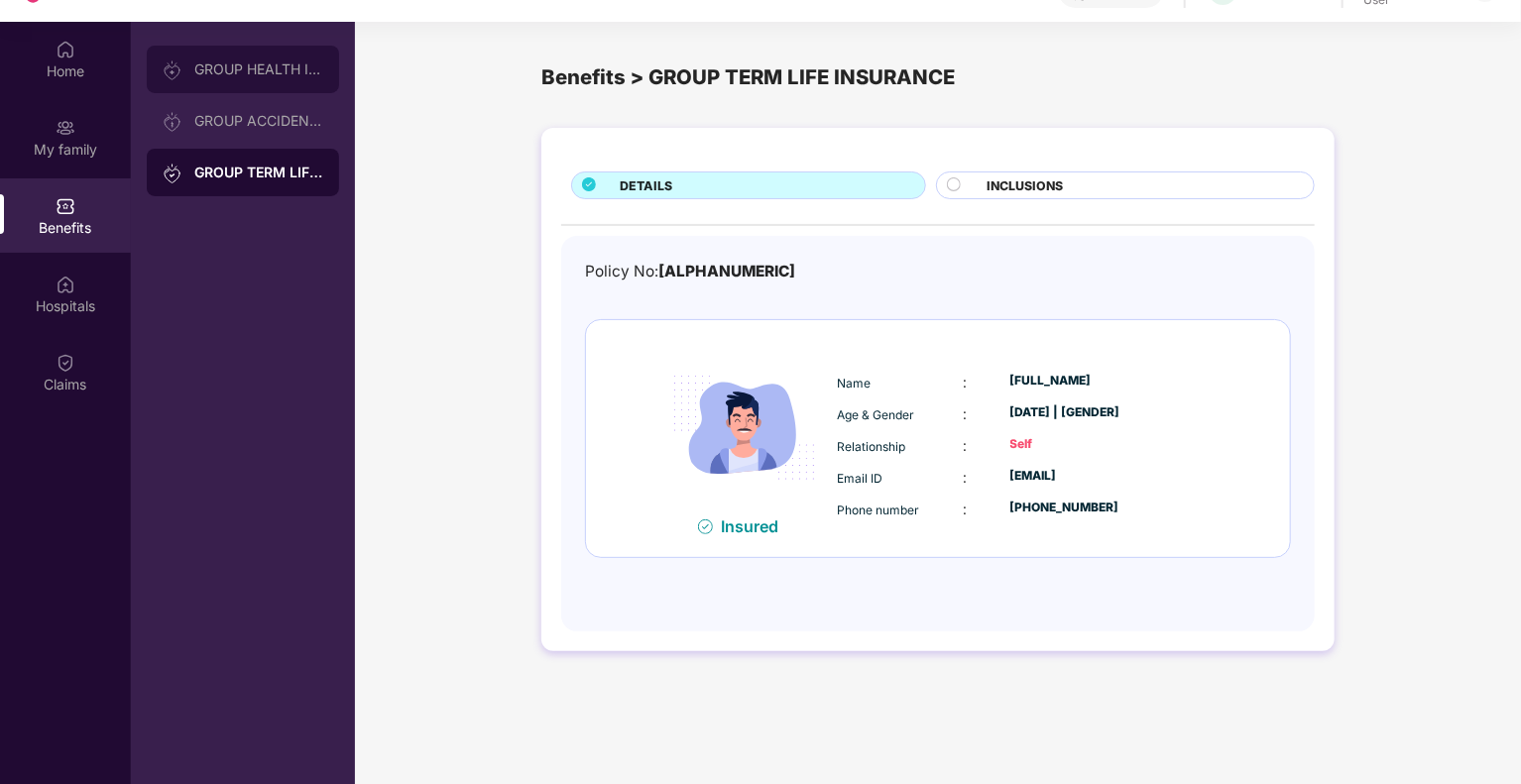 click on "GROUP HEALTH INSURANCE" at bounding box center (243, 69) 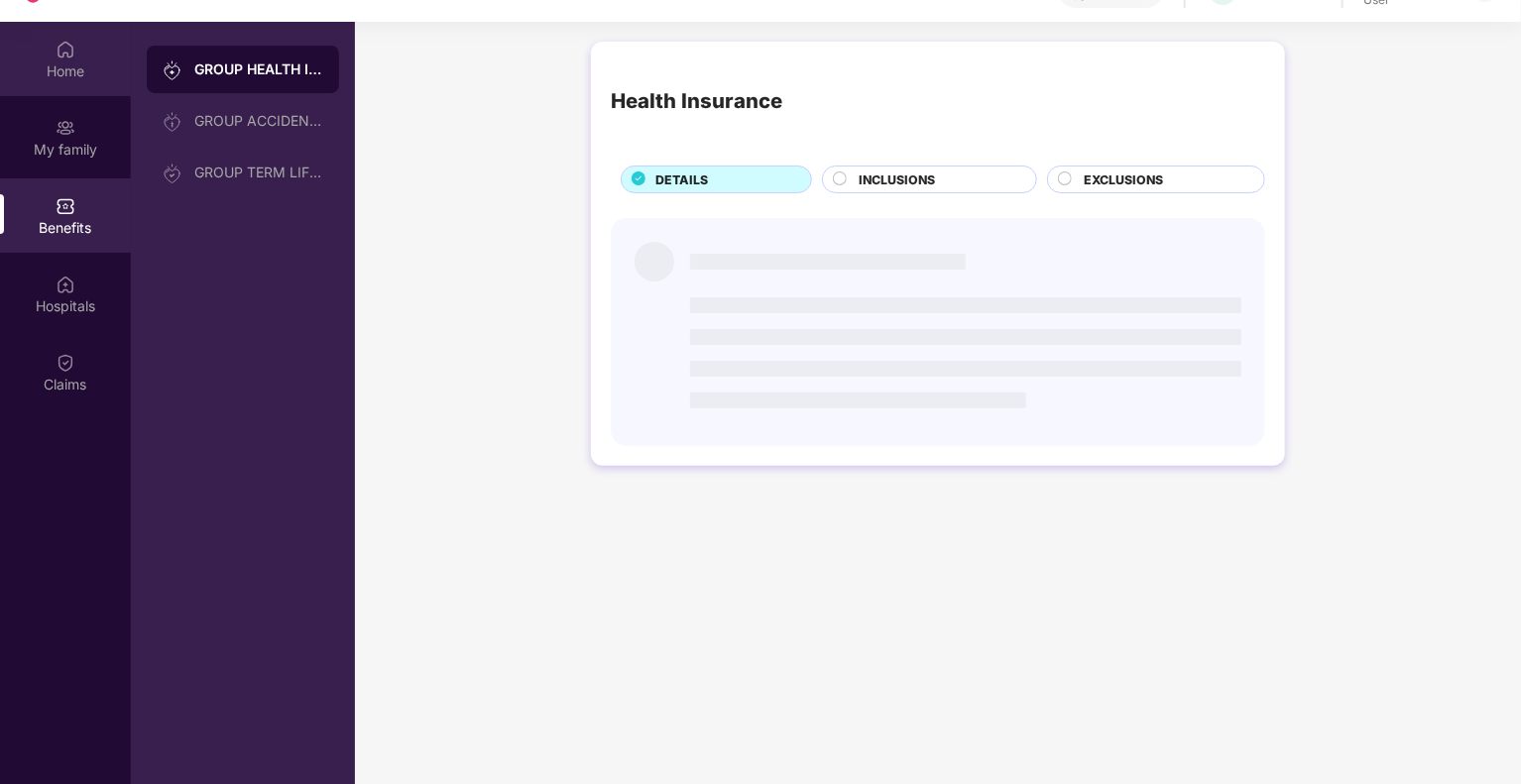 click on "Home" at bounding box center [65, 58] 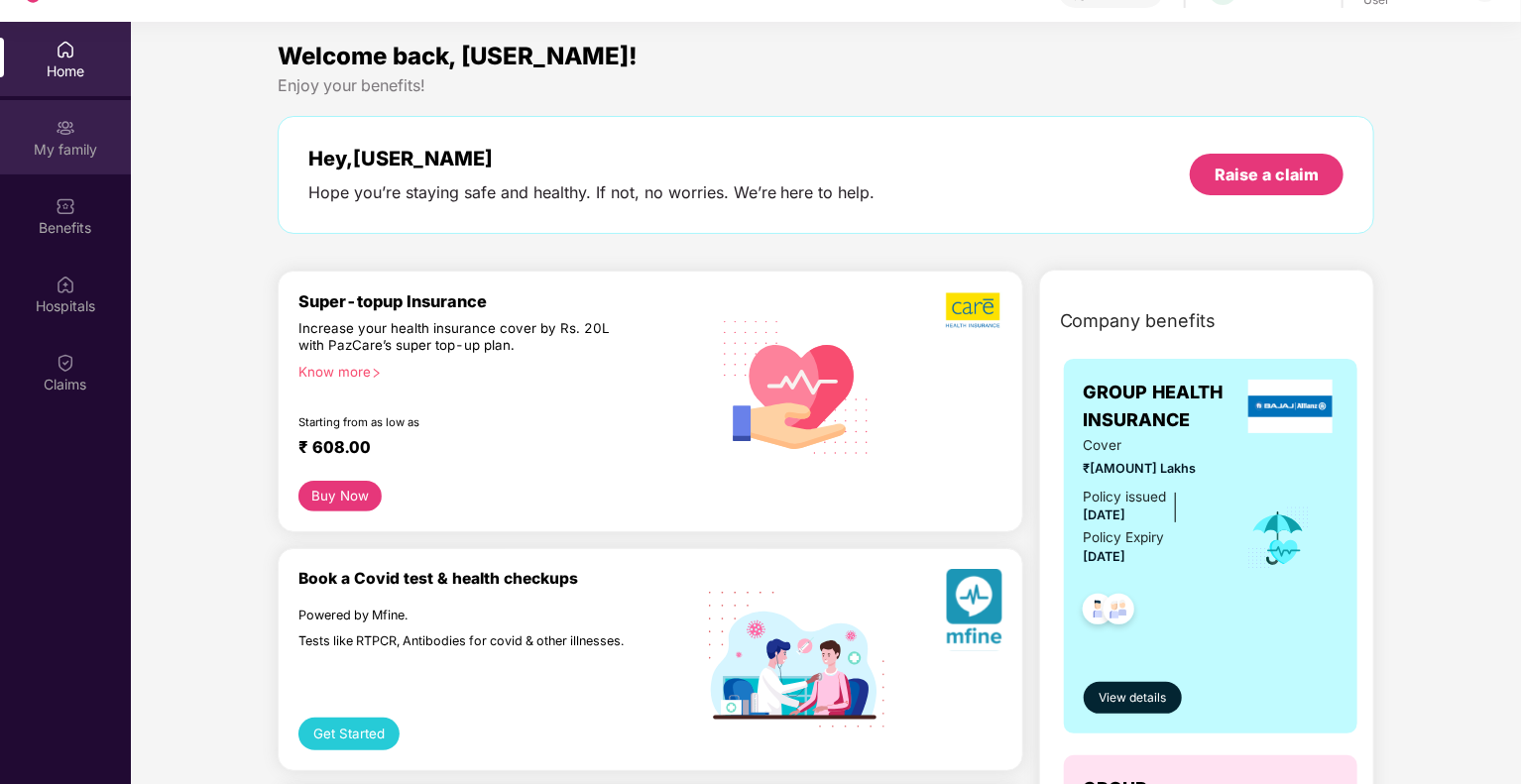click on "My family" at bounding box center [65, 150] 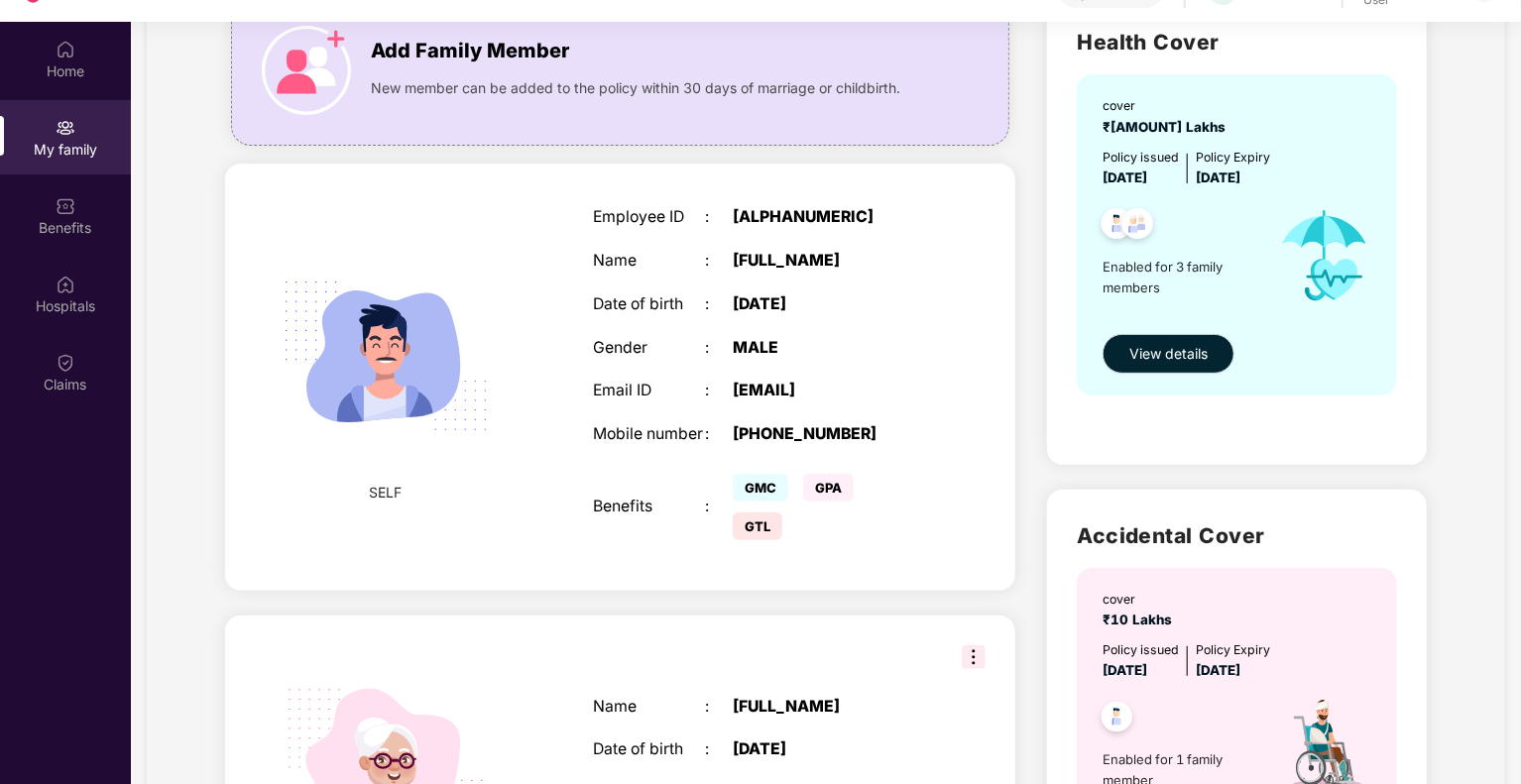scroll, scrollTop: 0, scrollLeft: 0, axis: both 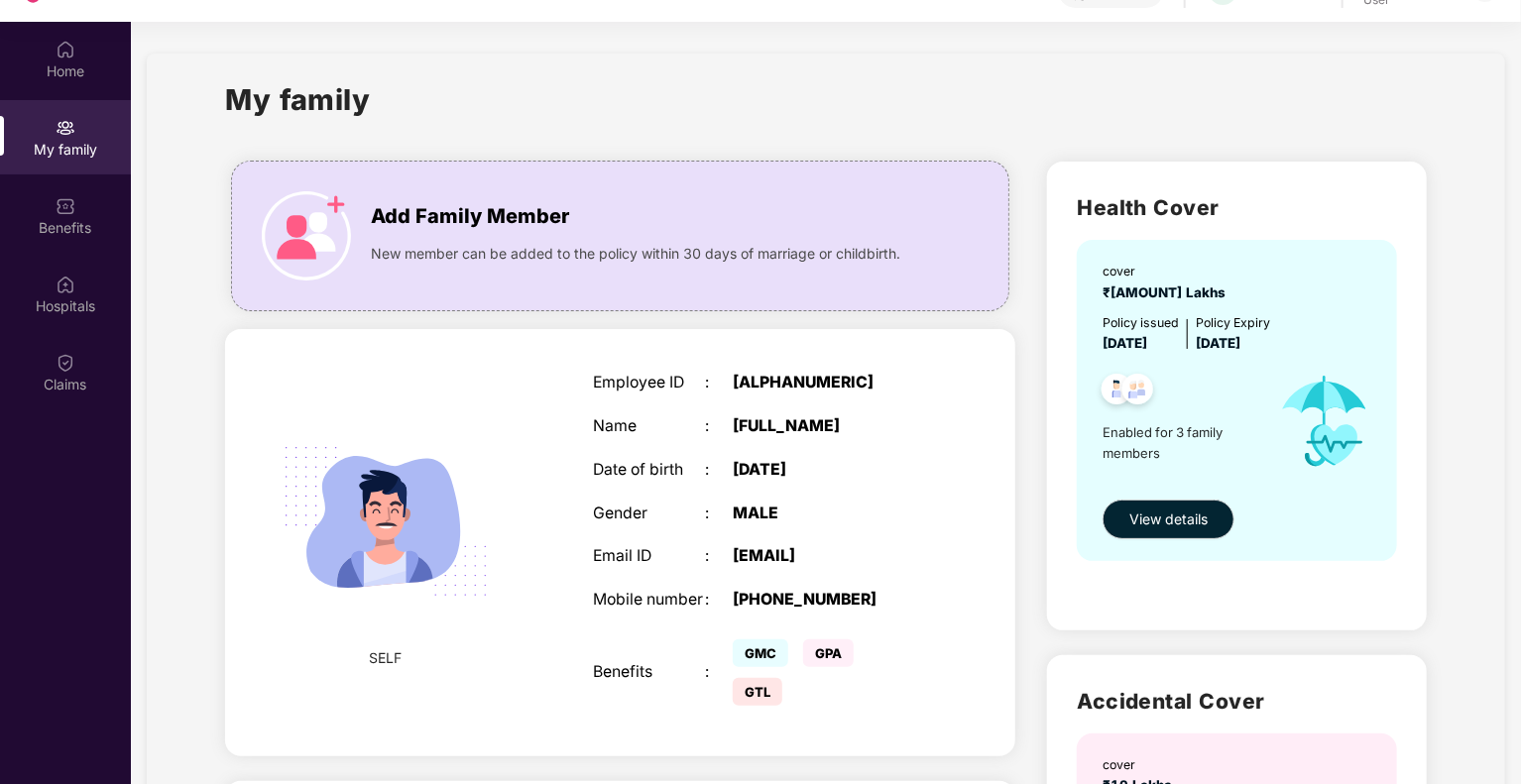 click on "Get Help M MindTickle [USER_NAME] [USER_NAME]" at bounding box center [825, -10] 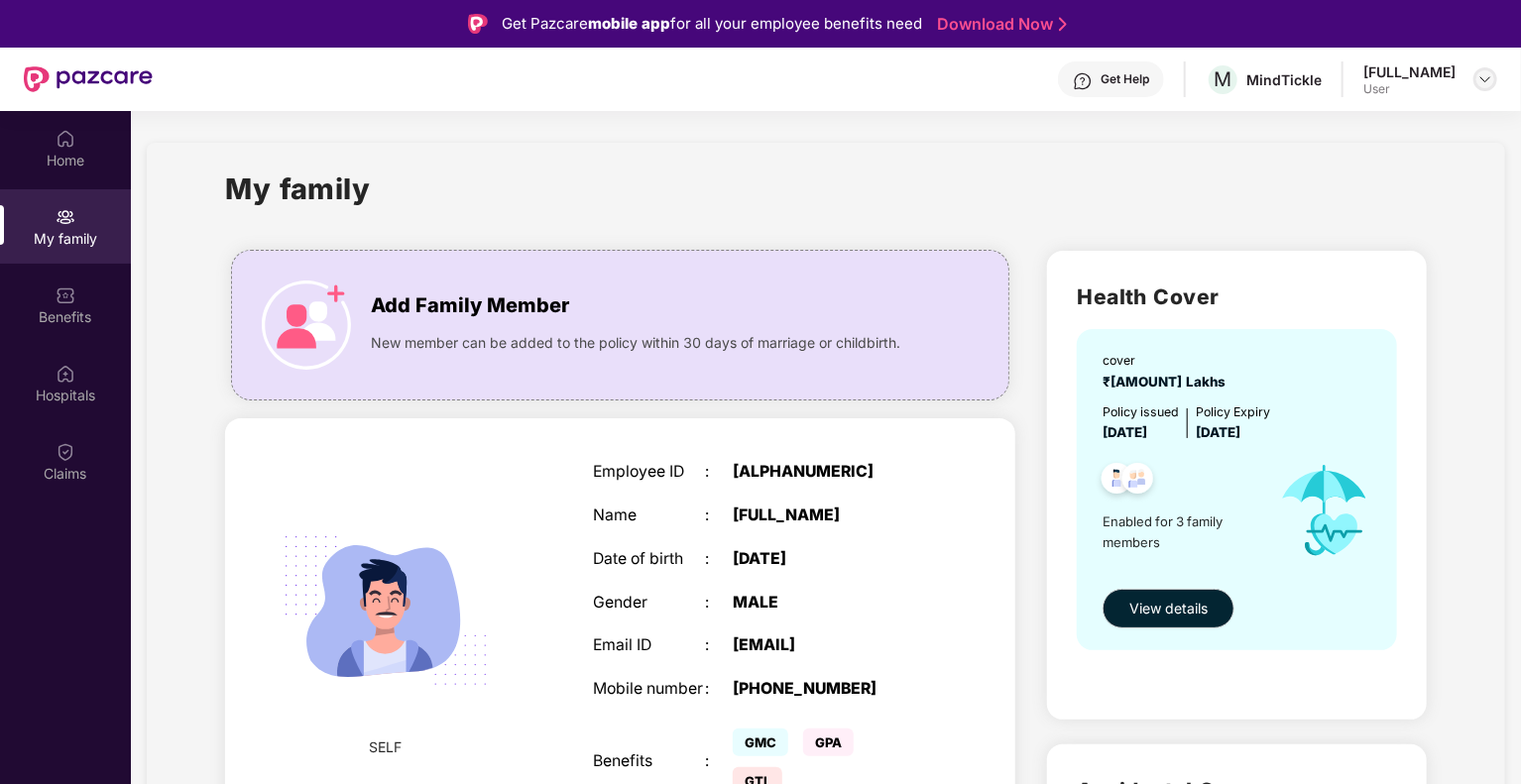 click at bounding box center [1485, 79] 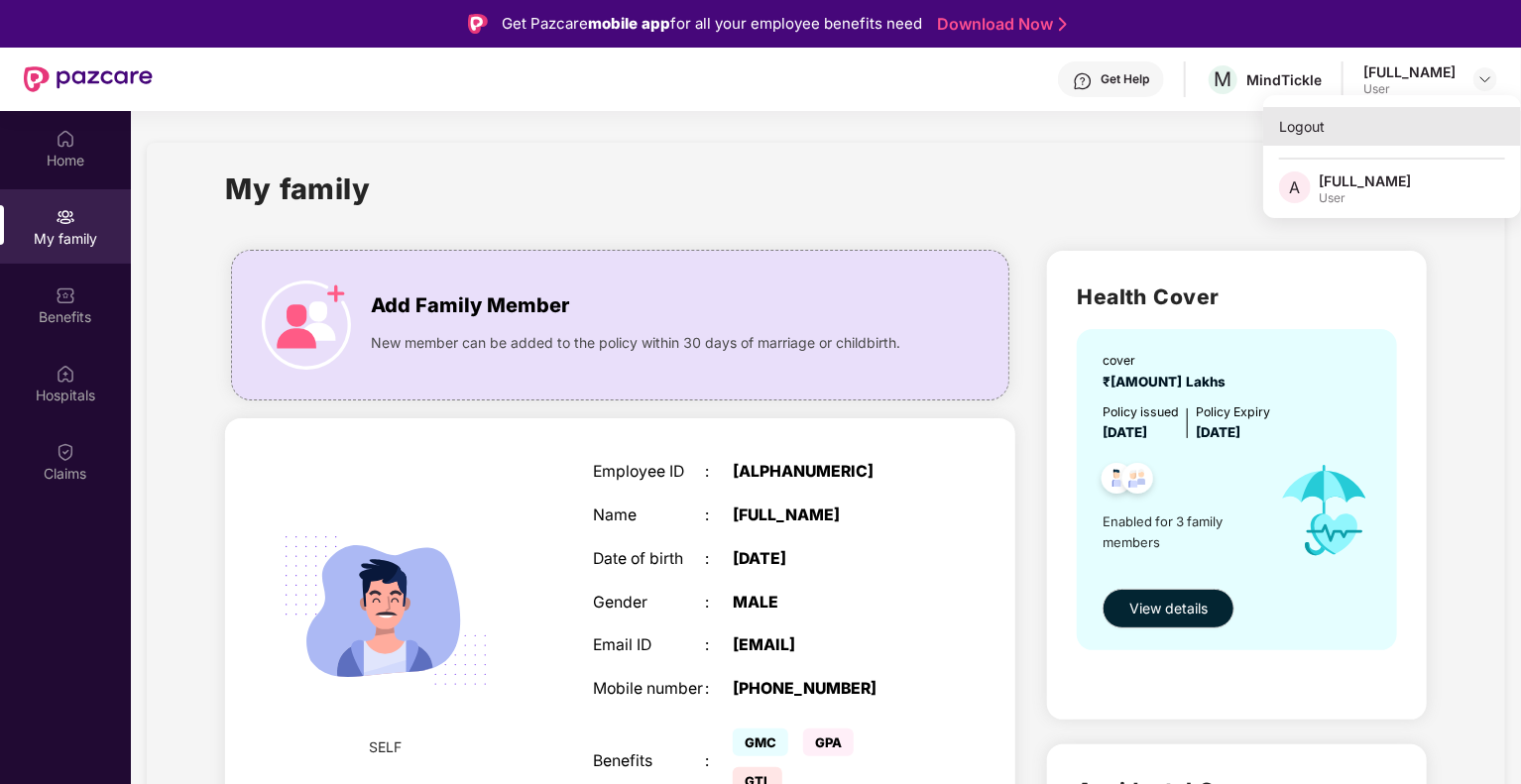 click on "Logout" at bounding box center (1392, 126) 